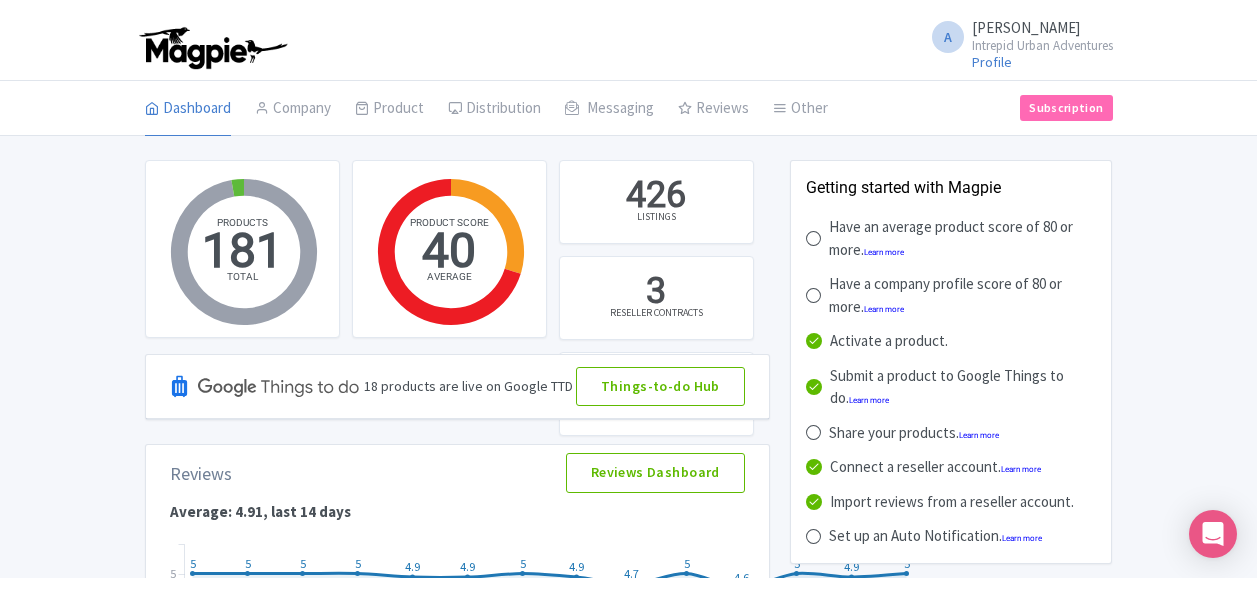 scroll, scrollTop: 0, scrollLeft: 0, axis: both 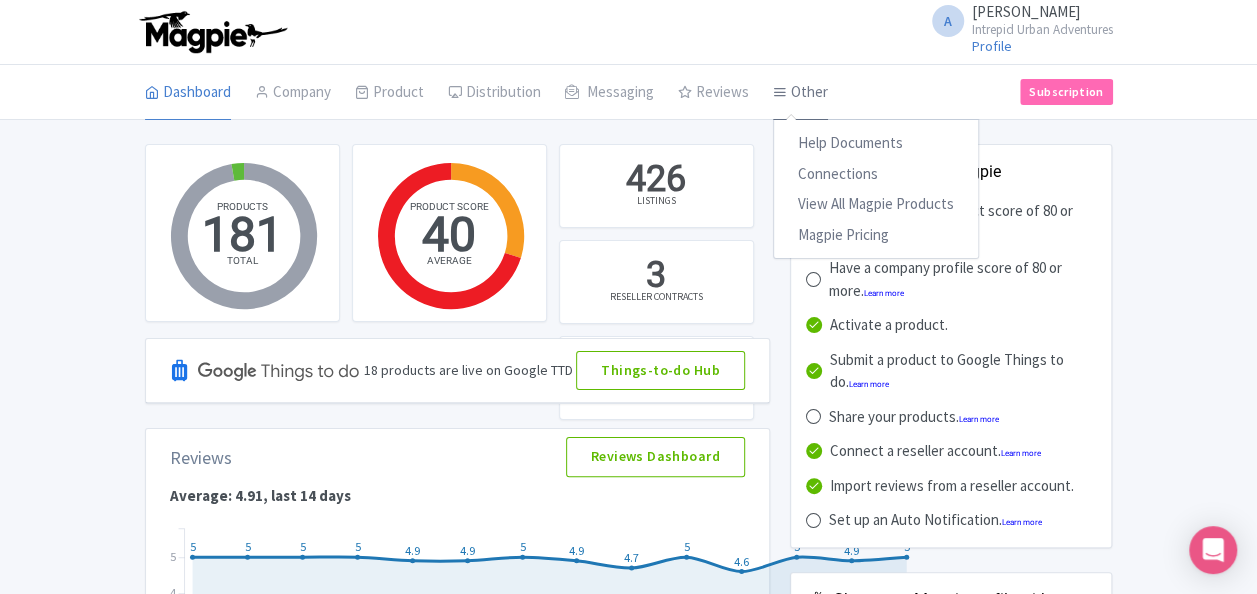 click on "Other" at bounding box center [800, 93] 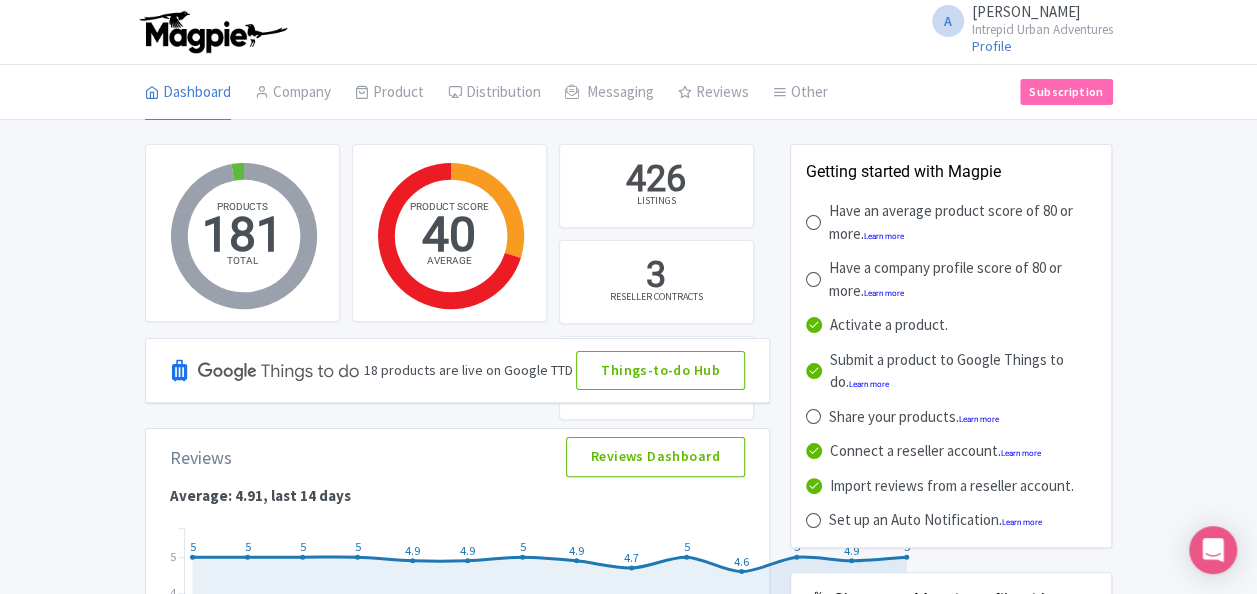 click on "[PERSON_NAME]" at bounding box center (1026, 11) 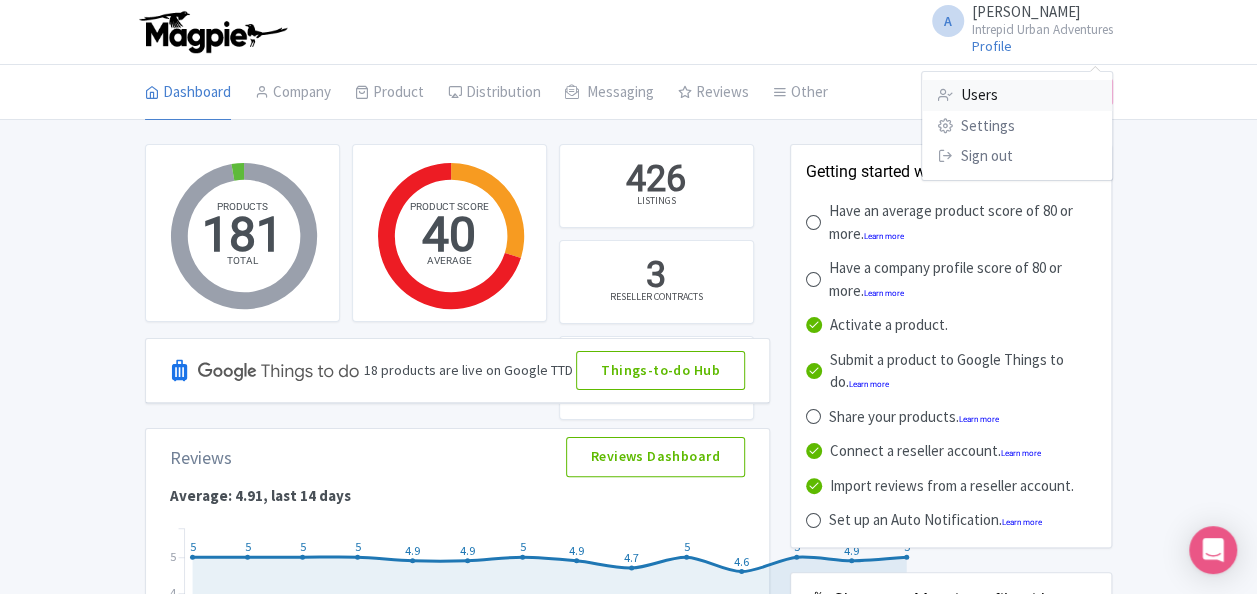 click on "Users" at bounding box center [1017, 95] 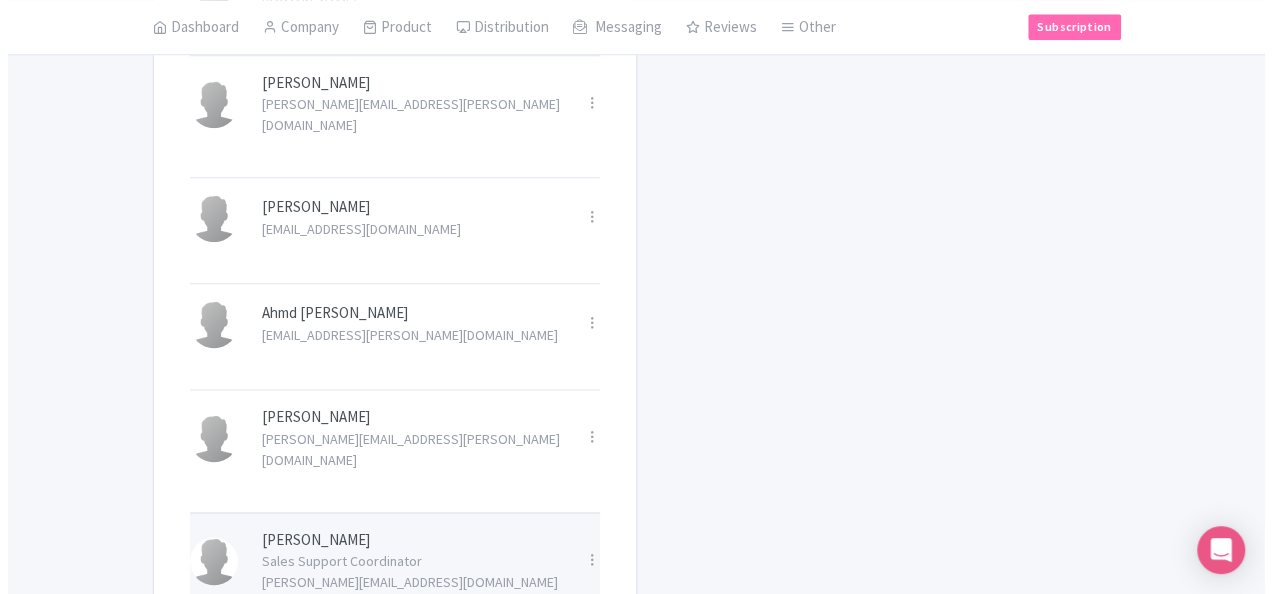 scroll, scrollTop: 1000, scrollLeft: 0, axis: vertical 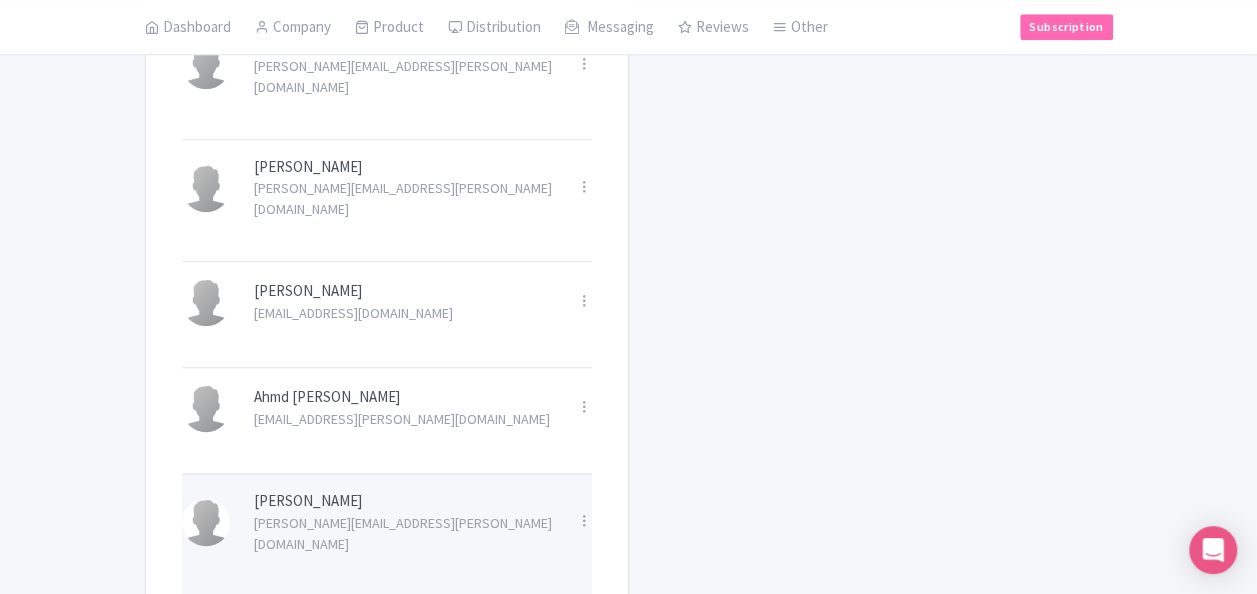 click on "[PERSON_NAME]" at bounding box center [403, 501] 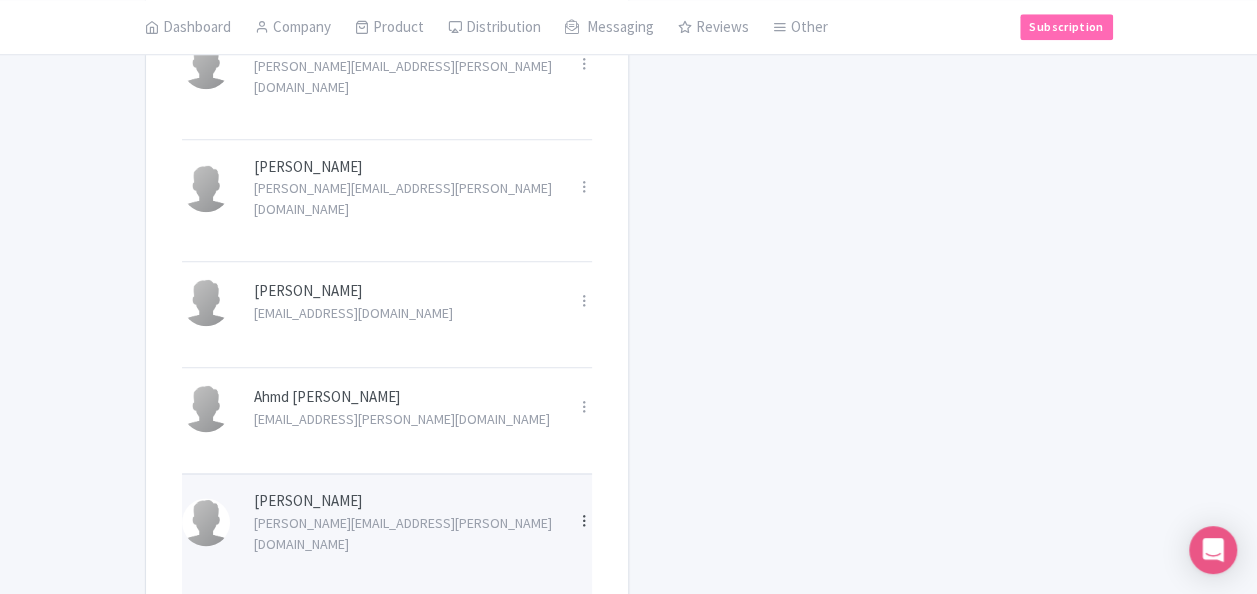 click at bounding box center (584, 520) 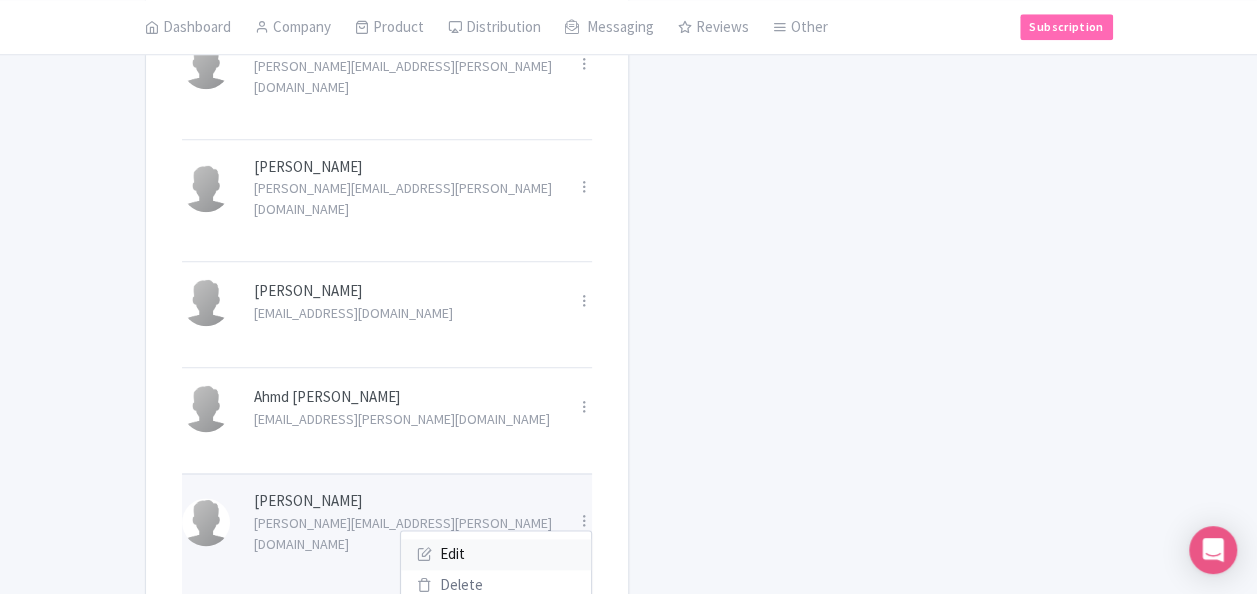 click on "Edit" at bounding box center (496, 554) 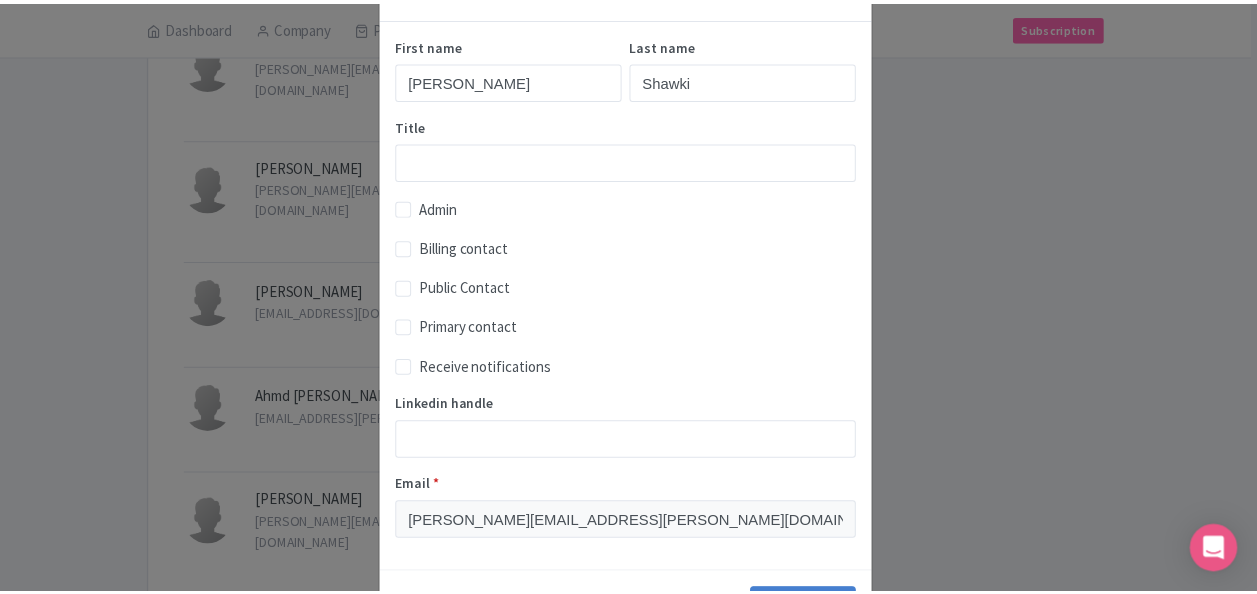 scroll, scrollTop: 0, scrollLeft: 0, axis: both 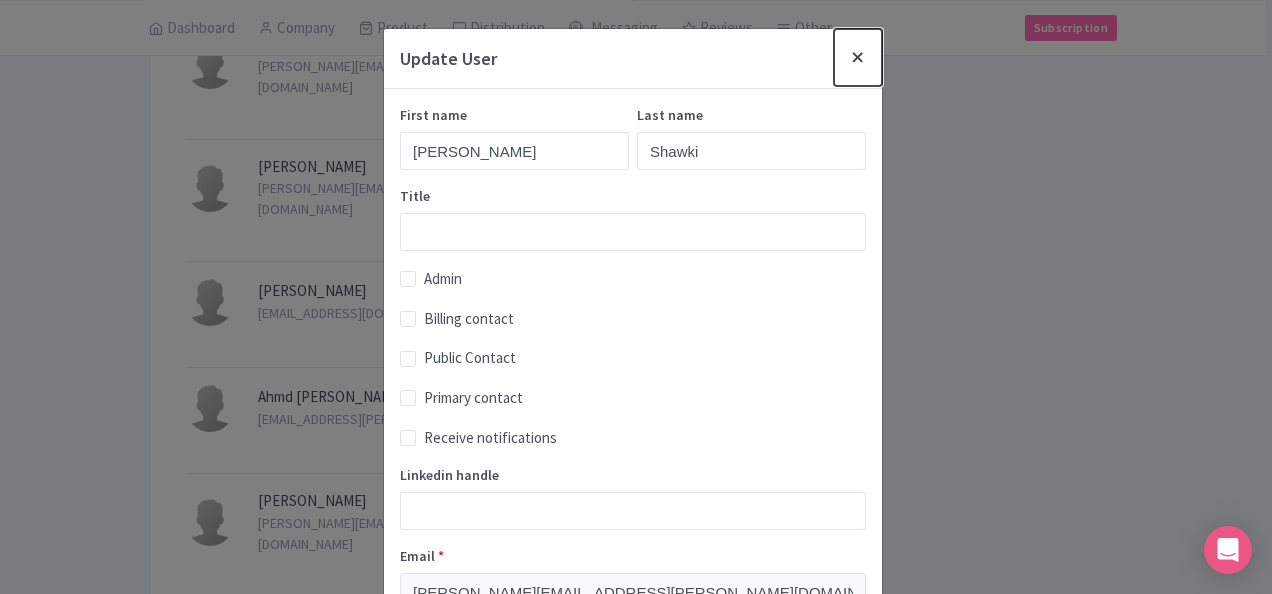 click at bounding box center [858, 57] 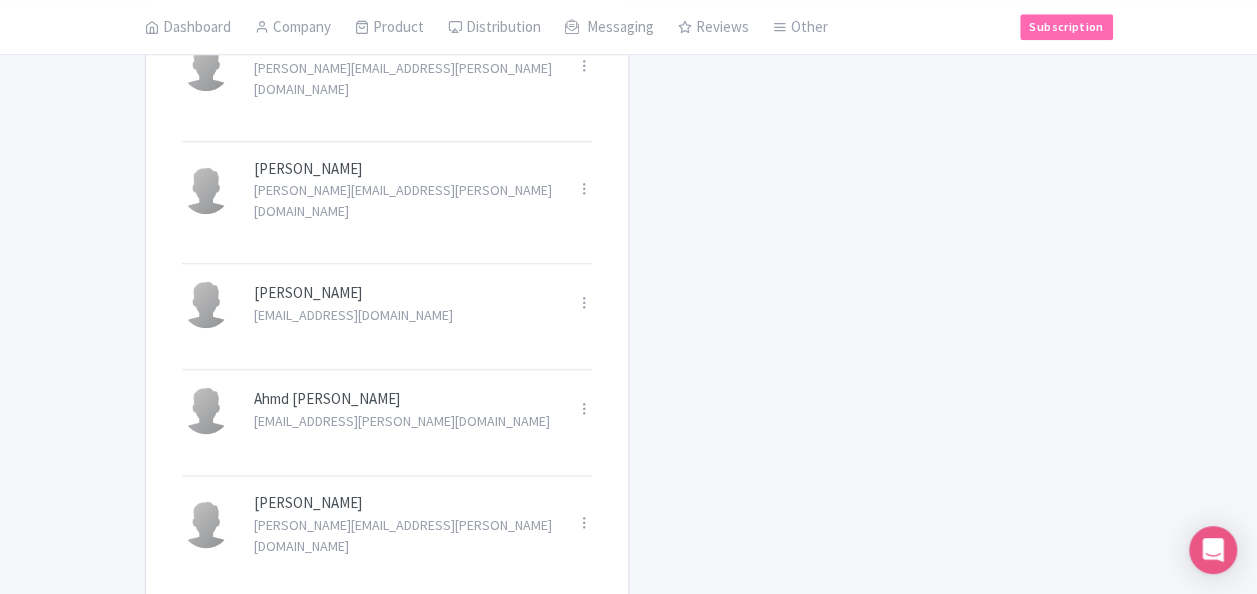 scroll, scrollTop: 752, scrollLeft: 0, axis: vertical 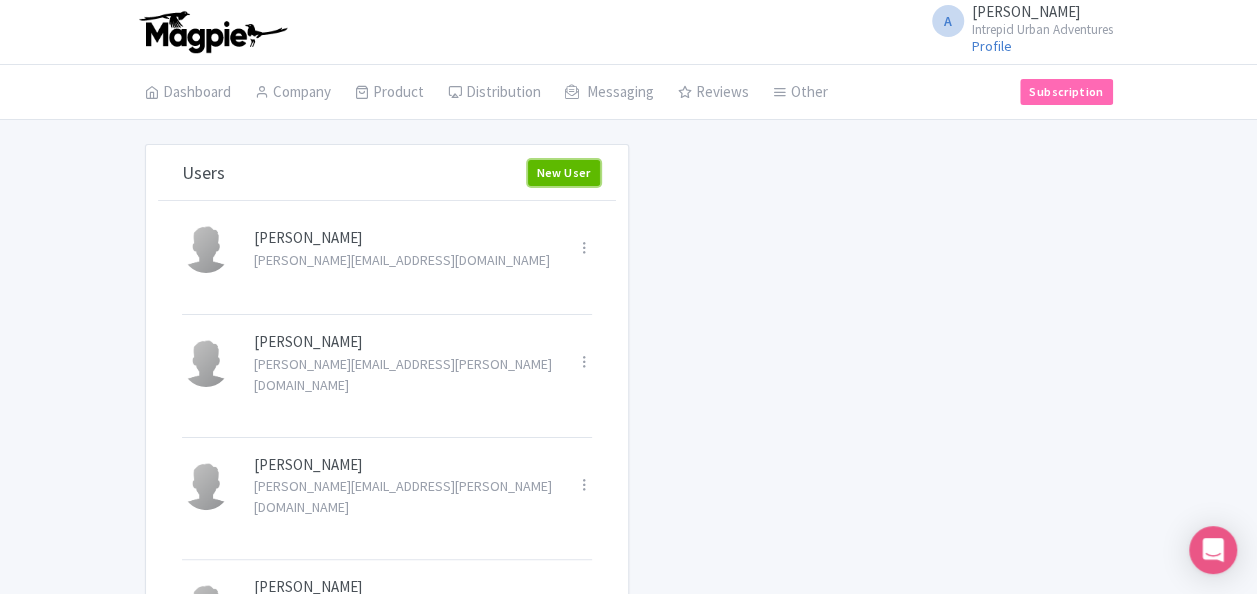 click on "New User" at bounding box center (564, 173) 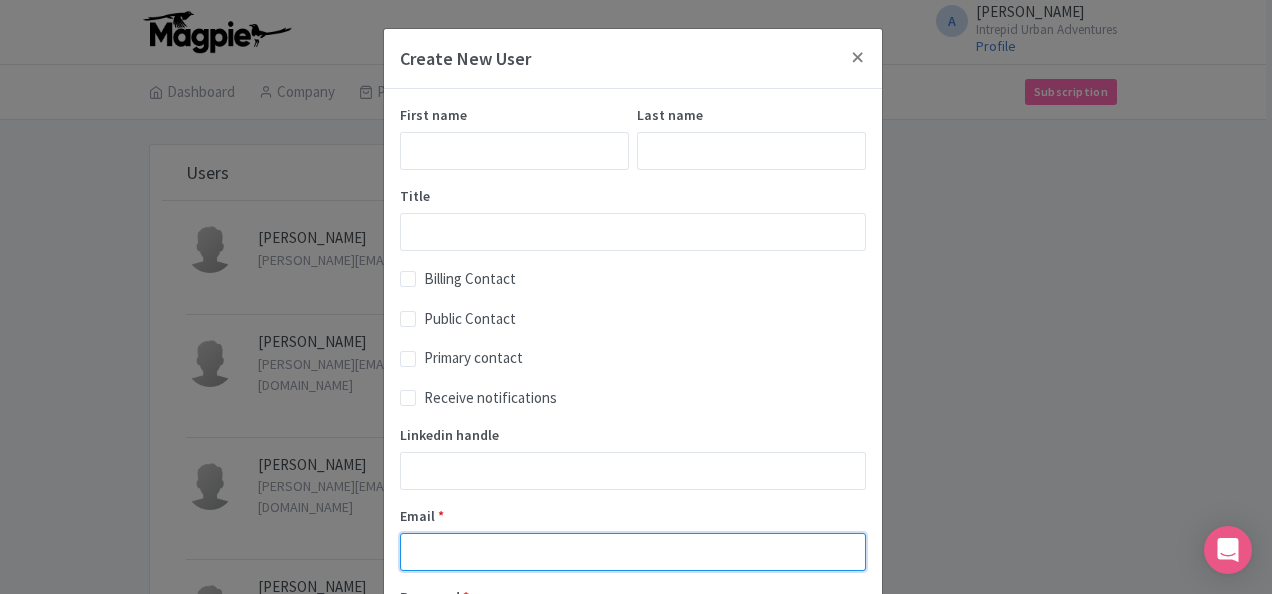 type on "reservations@urbanadventures.com" 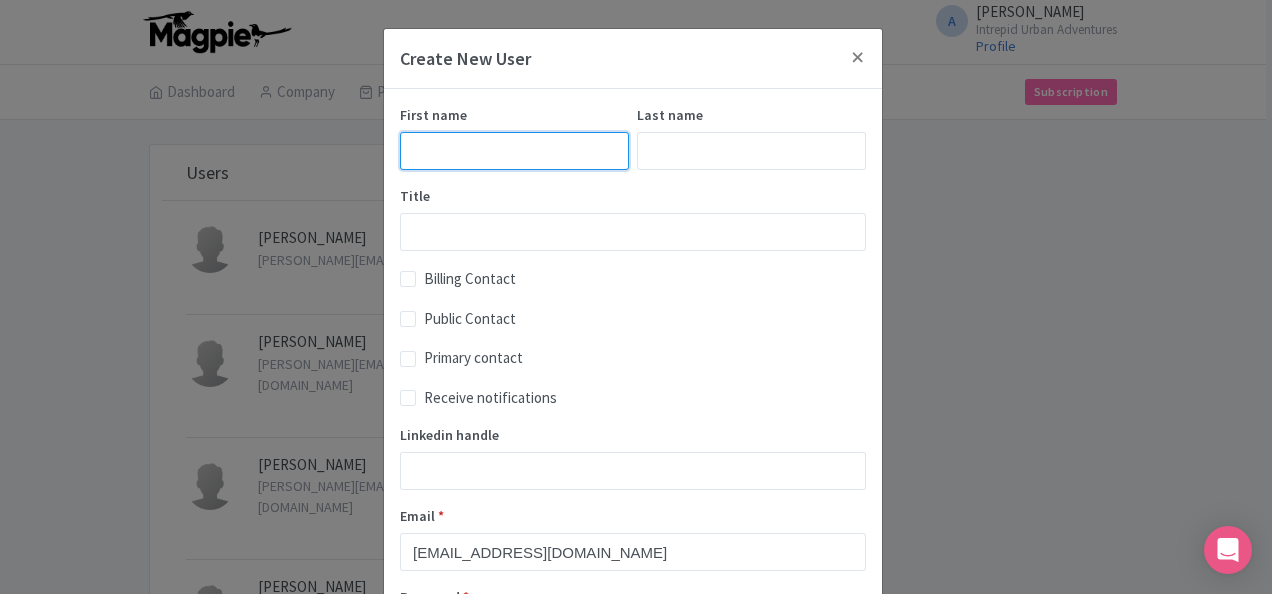 click on "First name" at bounding box center [514, 151] 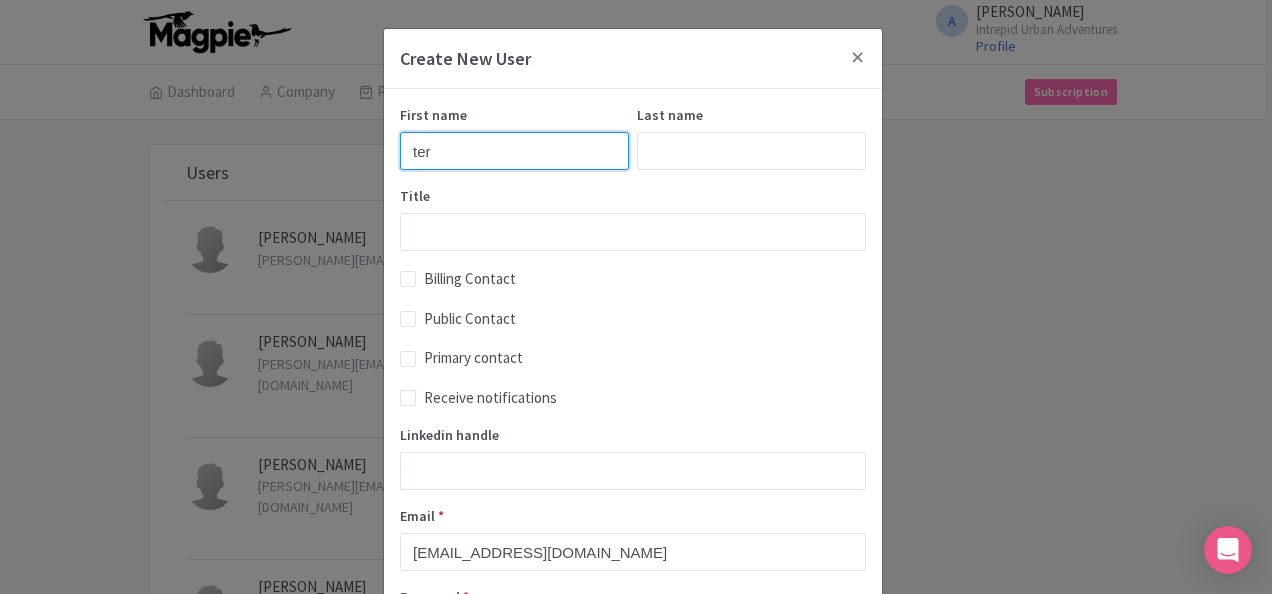 type on "ter" 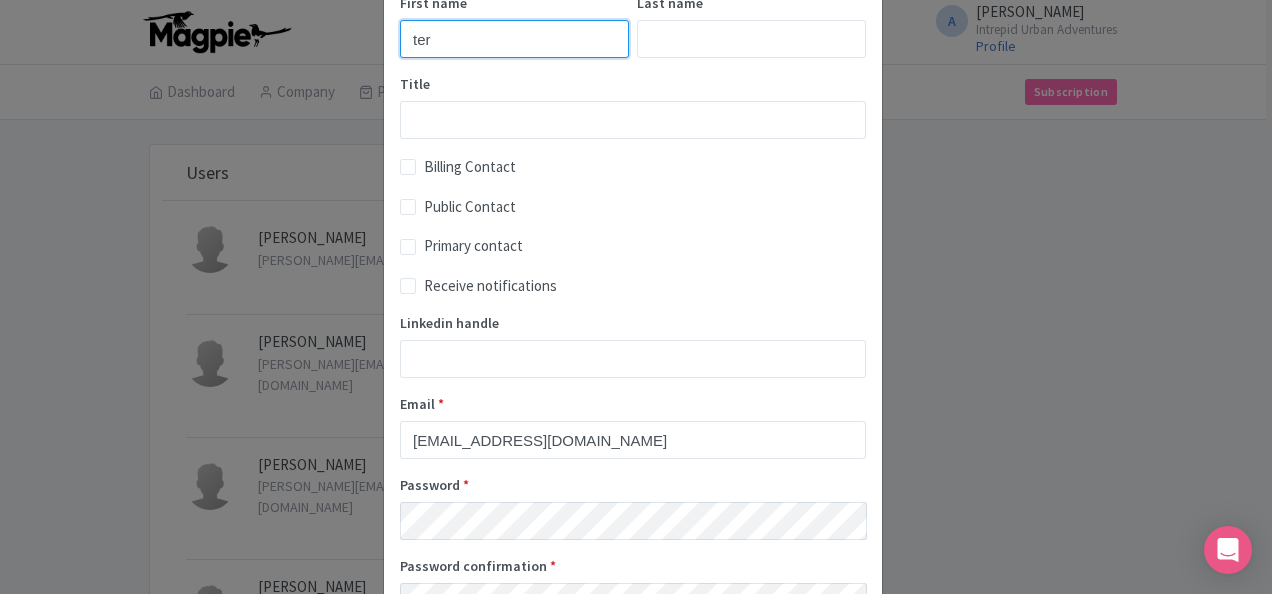 scroll, scrollTop: 200, scrollLeft: 0, axis: vertical 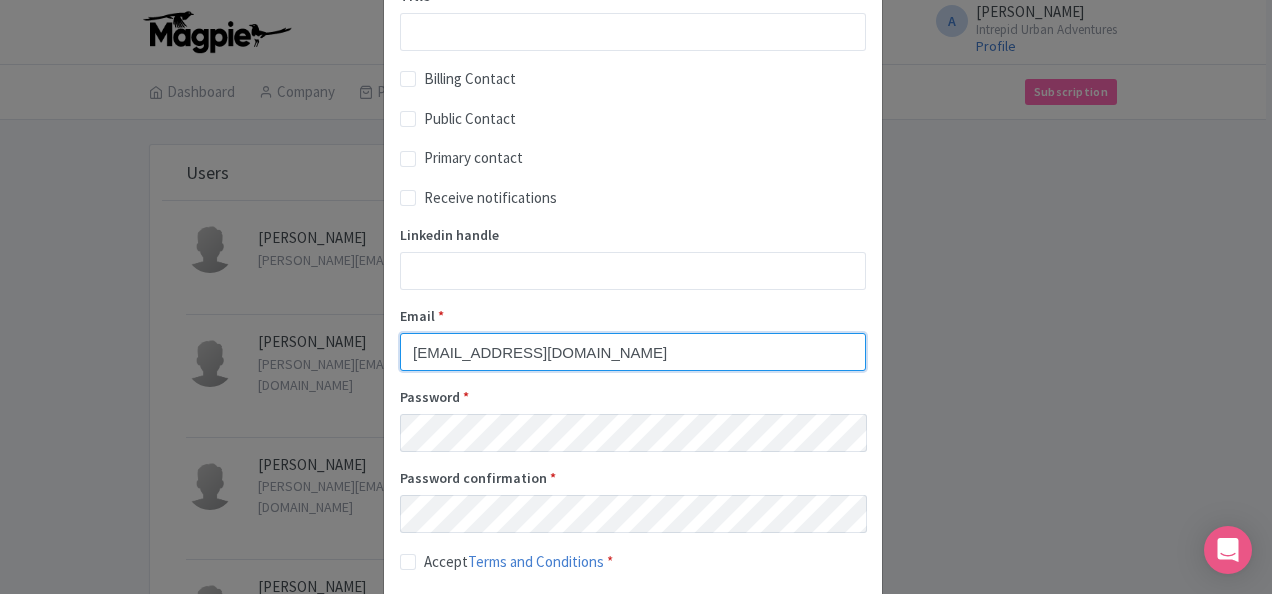 click on "reservations@urbanadventures.com" at bounding box center [633, 352] 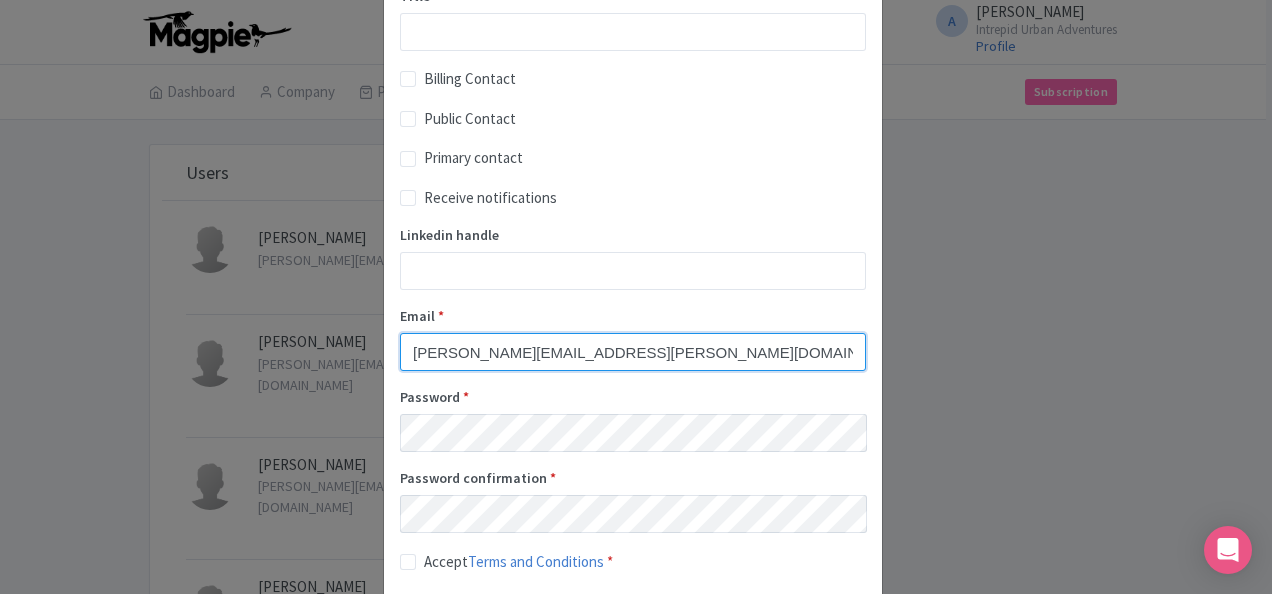 drag, startPoint x: 406, startPoint y: 354, endPoint x: 502, endPoint y: 353, distance: 96.00521 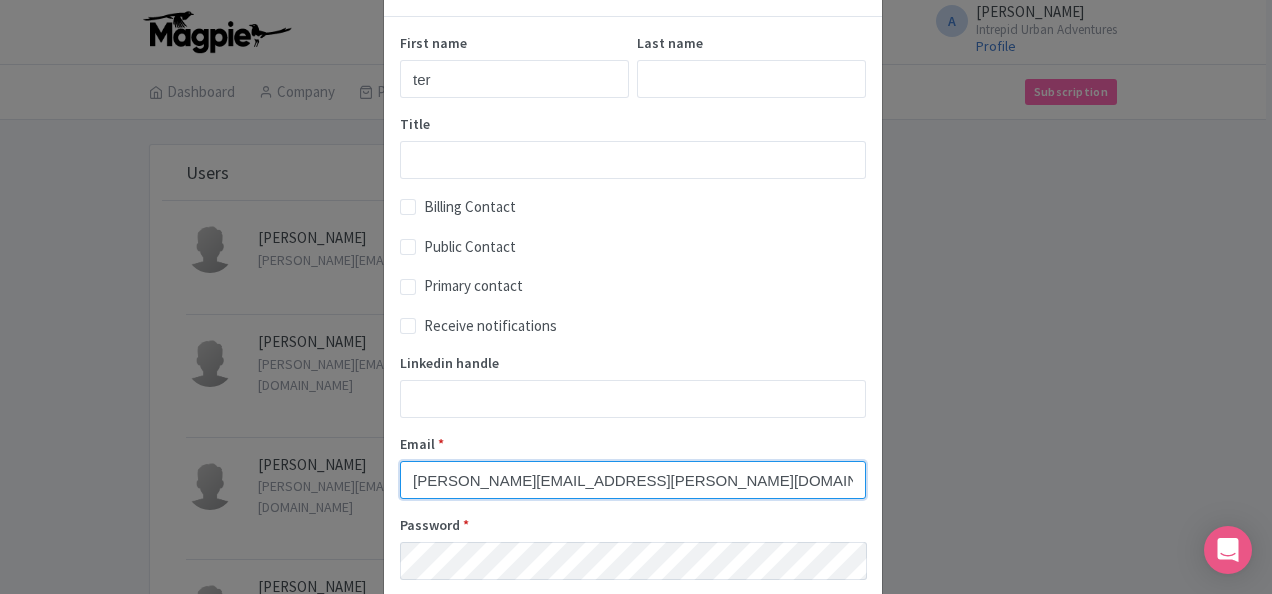 scroll, scrollTop: 0, scrollLeft: 0, axis: both 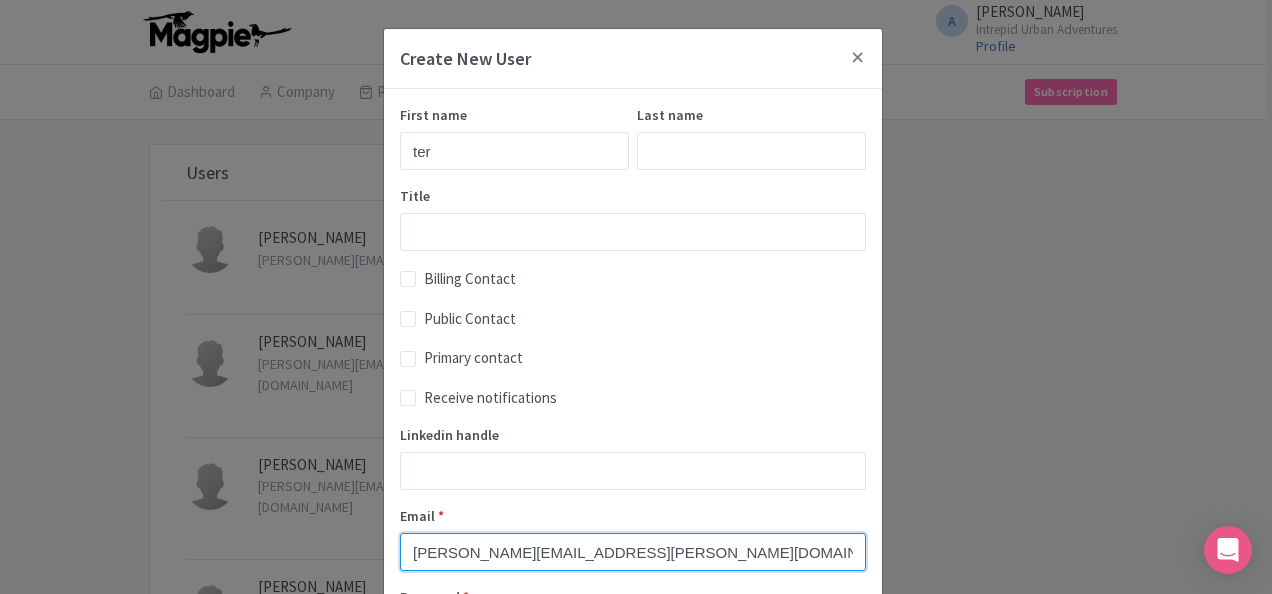 type on "teresa.navarro@intrepidtravel.com" 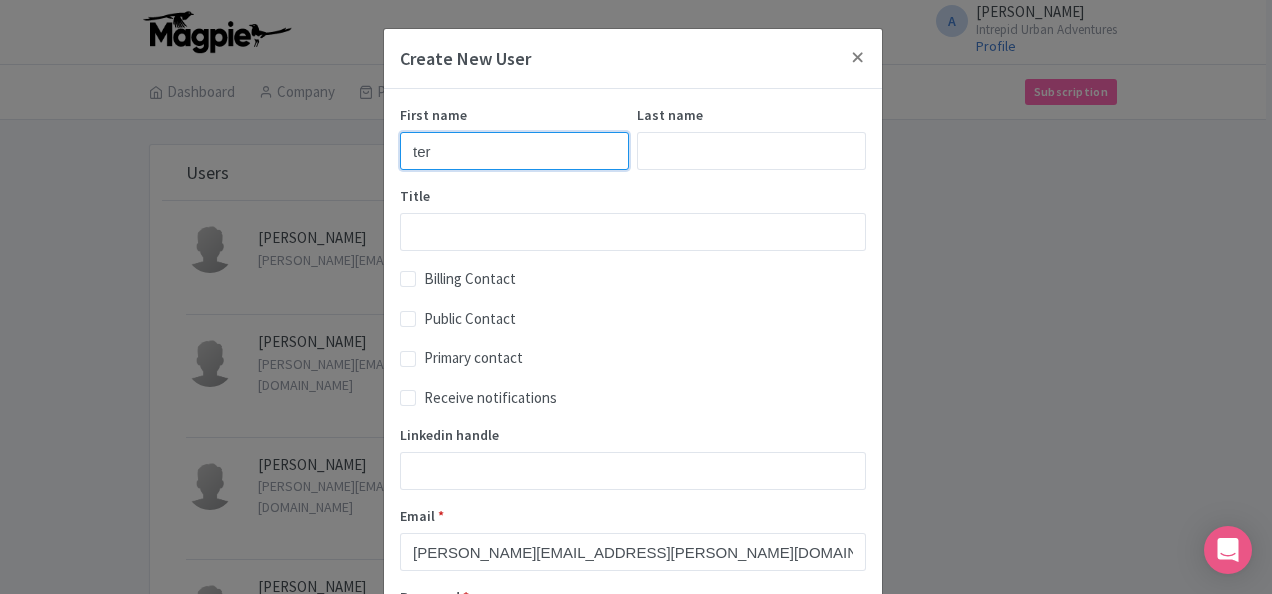 drag, startPoint x: 444, startPoint y: 148, endPoint x: 358, endPoint y: 139, distance: 86.46965 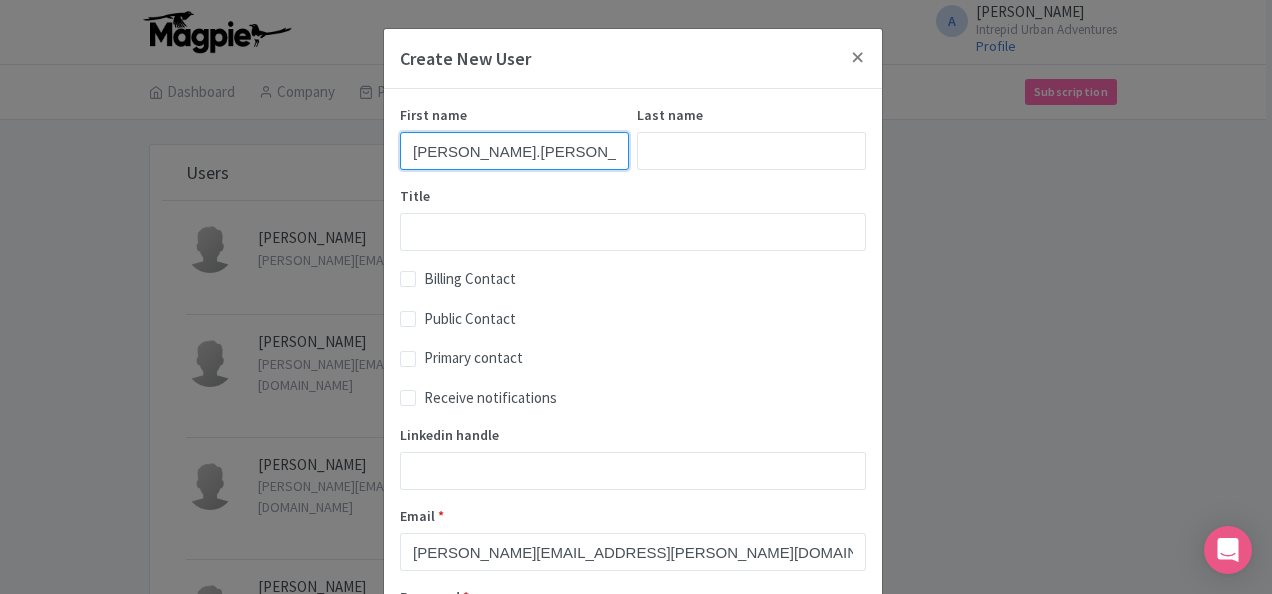 drag, startPoint x: 457, startPoint y: 155, endPoint x: 508, endPoint y: 154, distance: 51.009804 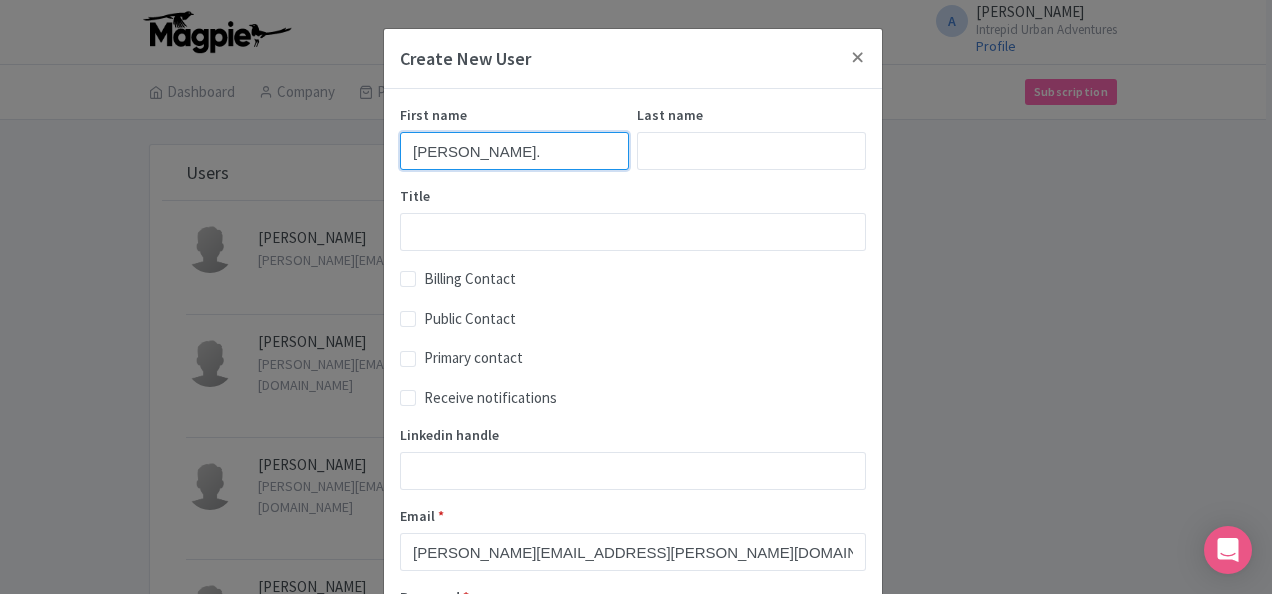 type on "teresa." 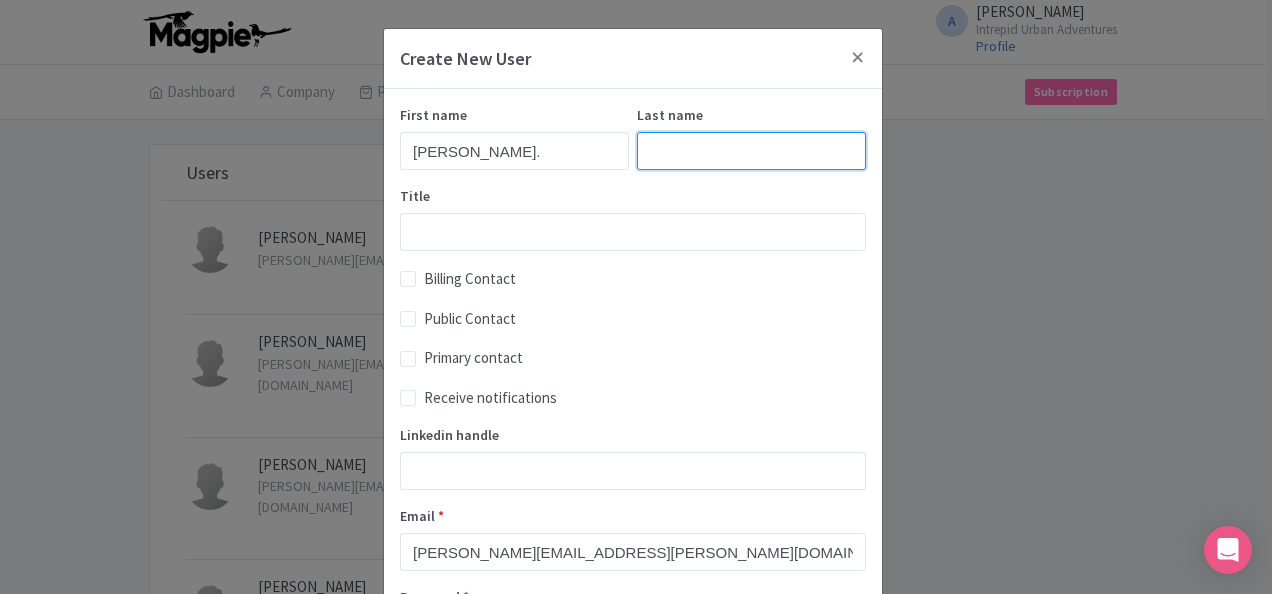 click on "Last name" at bounding box center [751, 151] 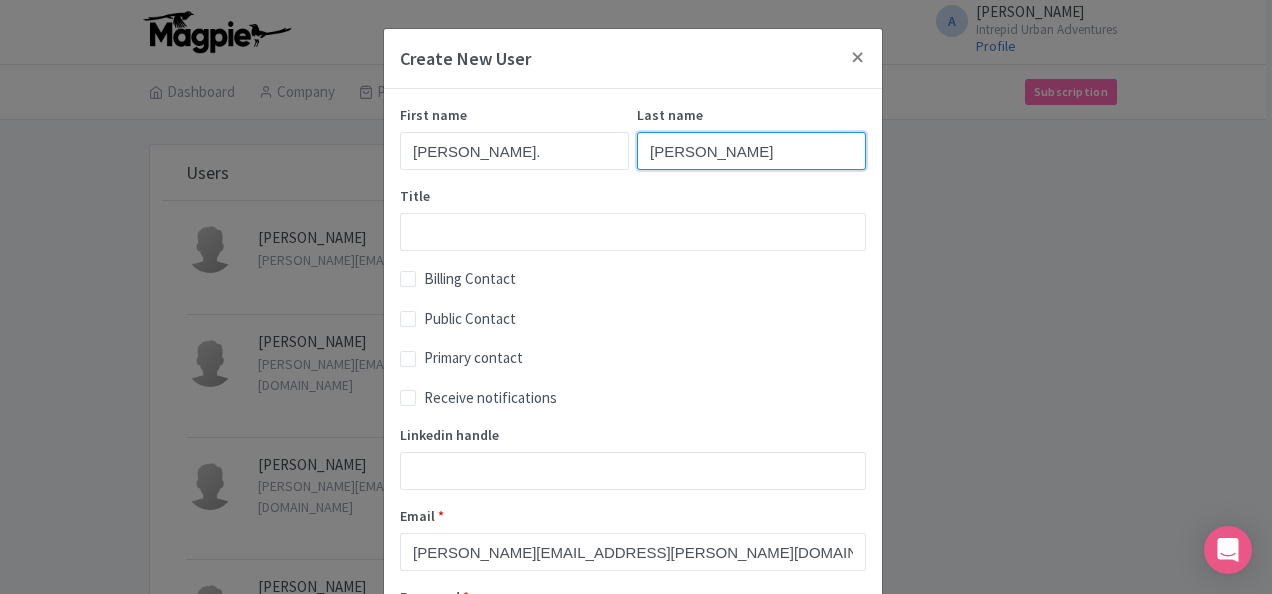 type on "navarro" 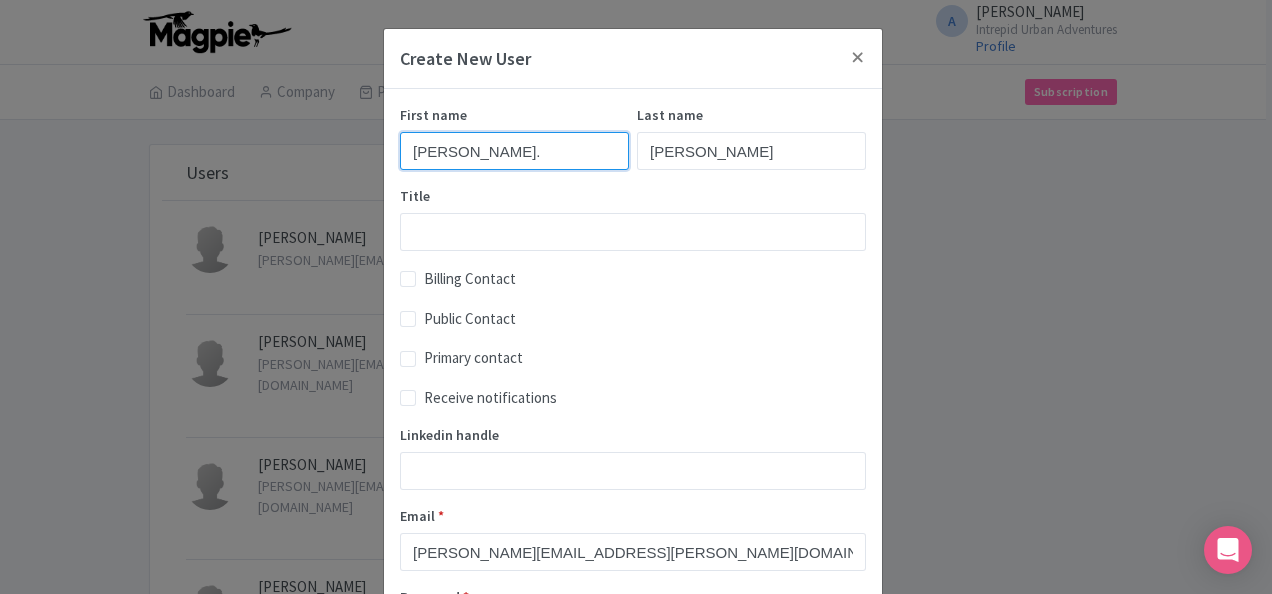 click on "teresa." at bounding box center [514, 151] 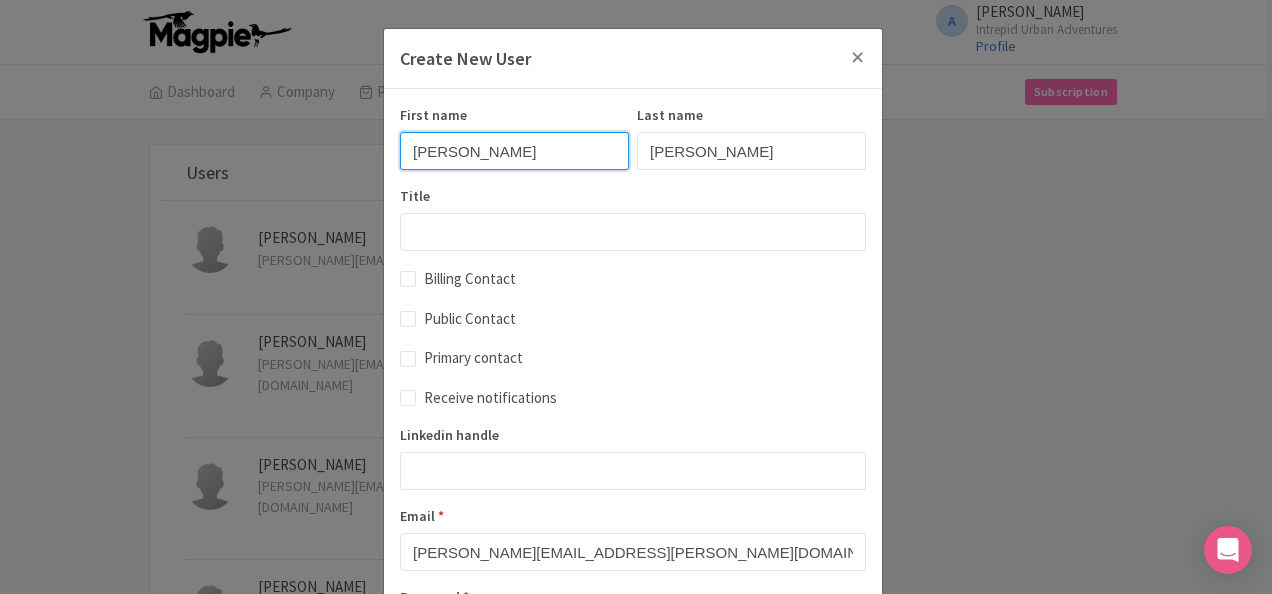 click on "teresa" at bounding box center [514, 151] 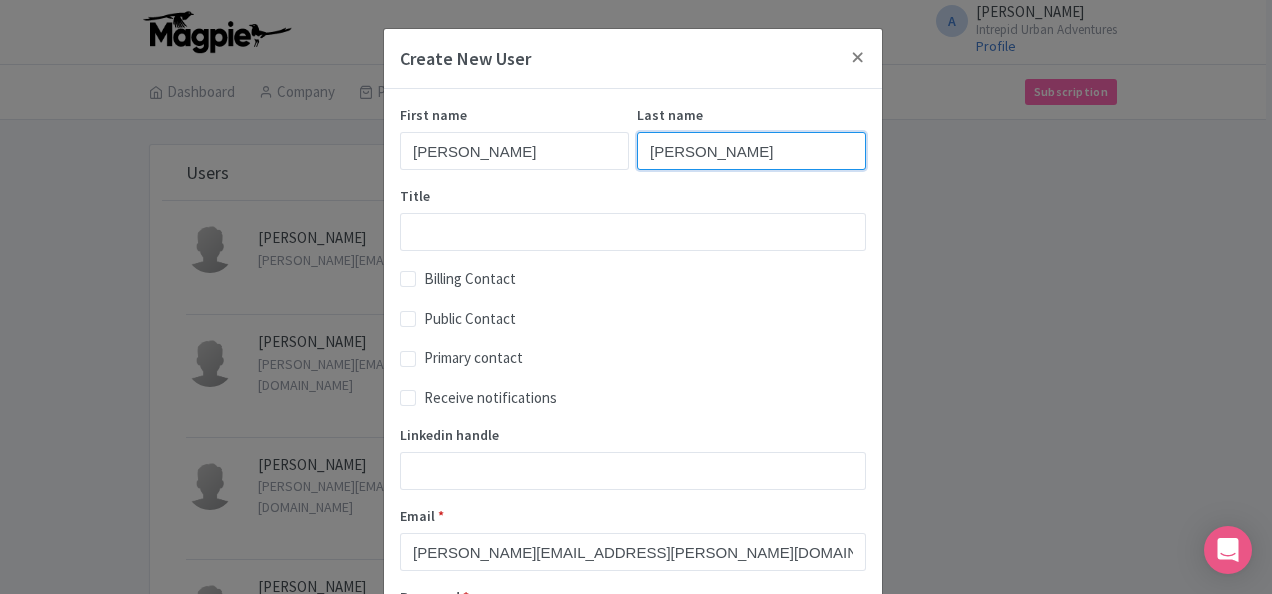 click on "navarro" at bounding box center (751, 151) 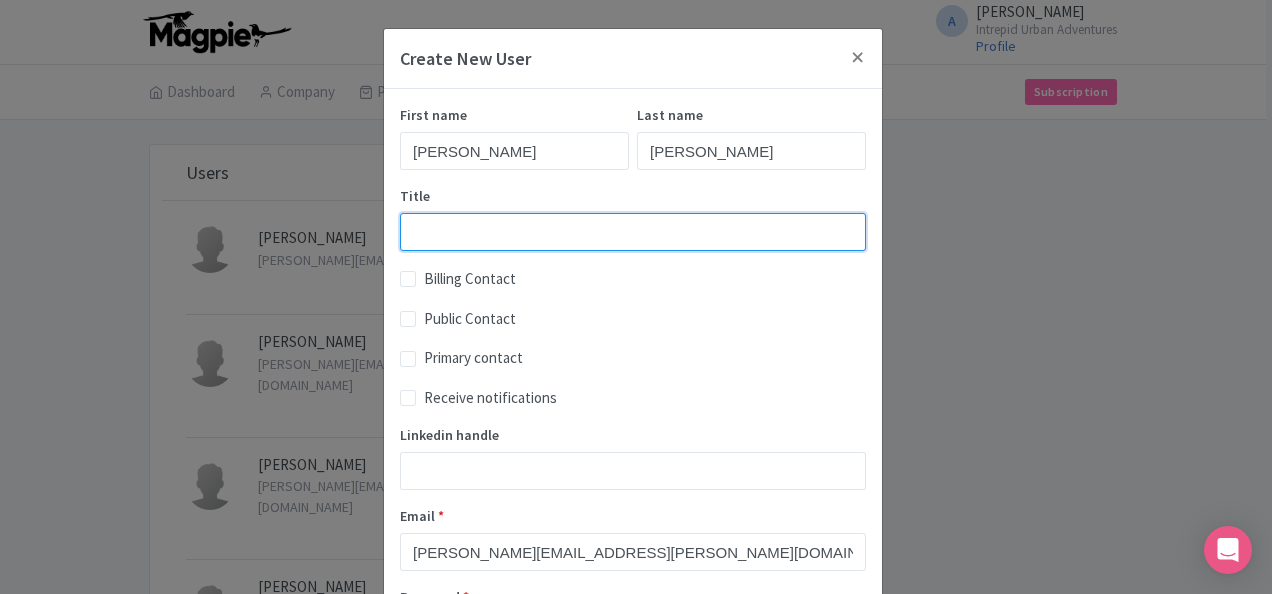 drag, startPoint x: 509, startPoint y: 230, endPoint x: 574, endPoint y: 241, distance: 65.9242 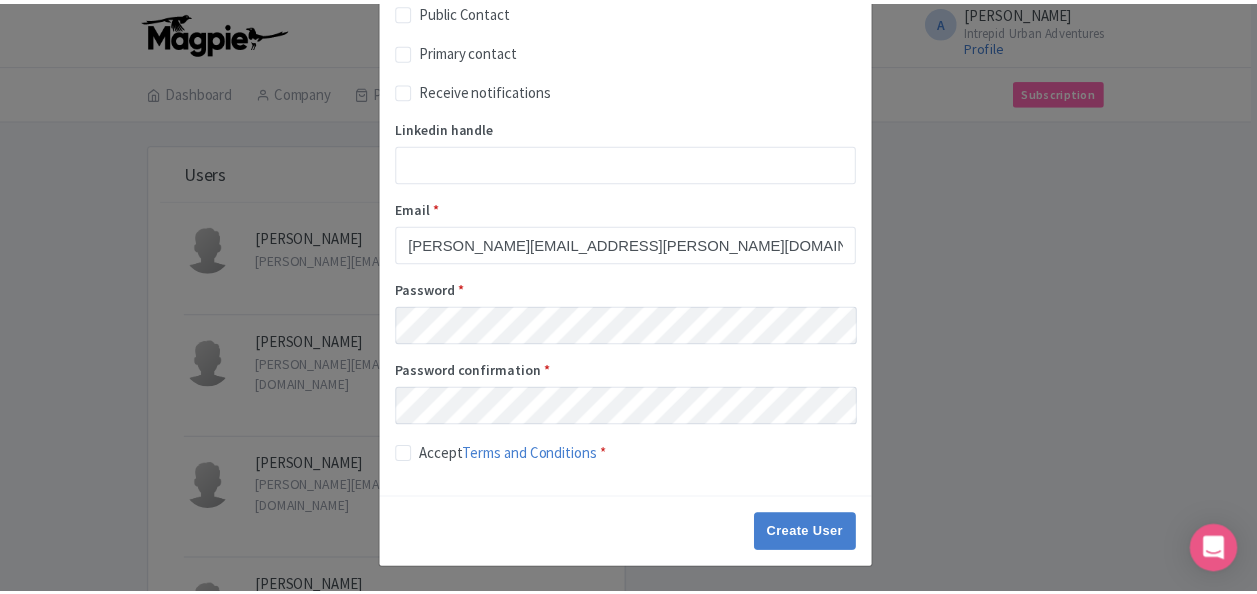 scroll, scrollTop: 309, scrollLeft: 0, axis: vertical 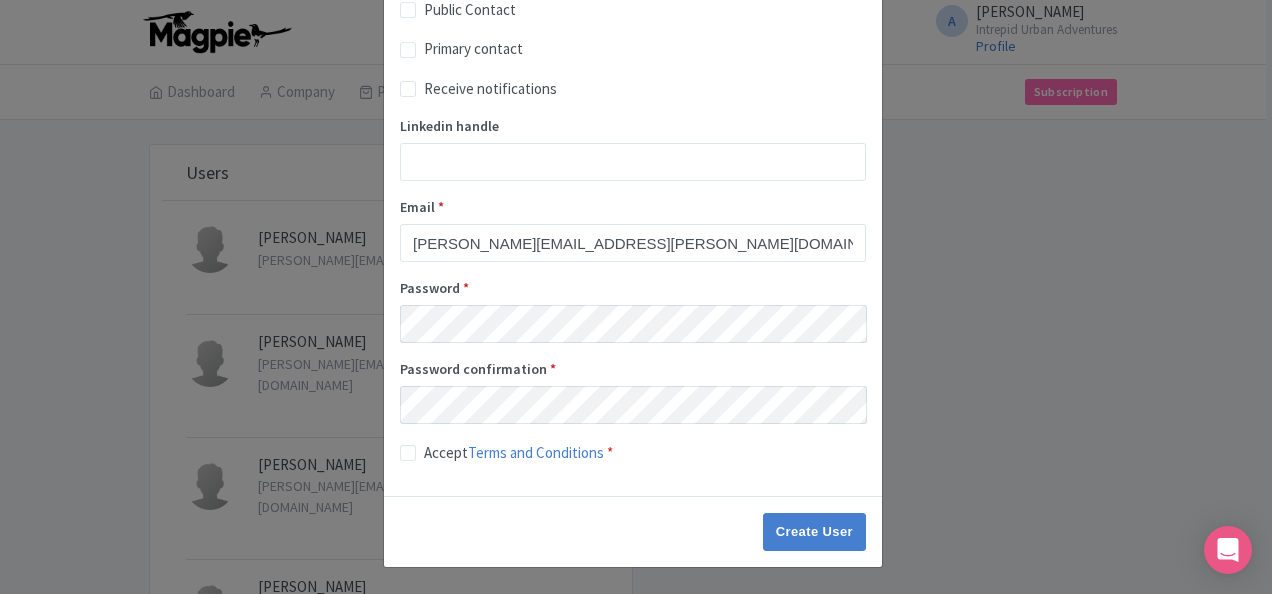 type on "Ops" 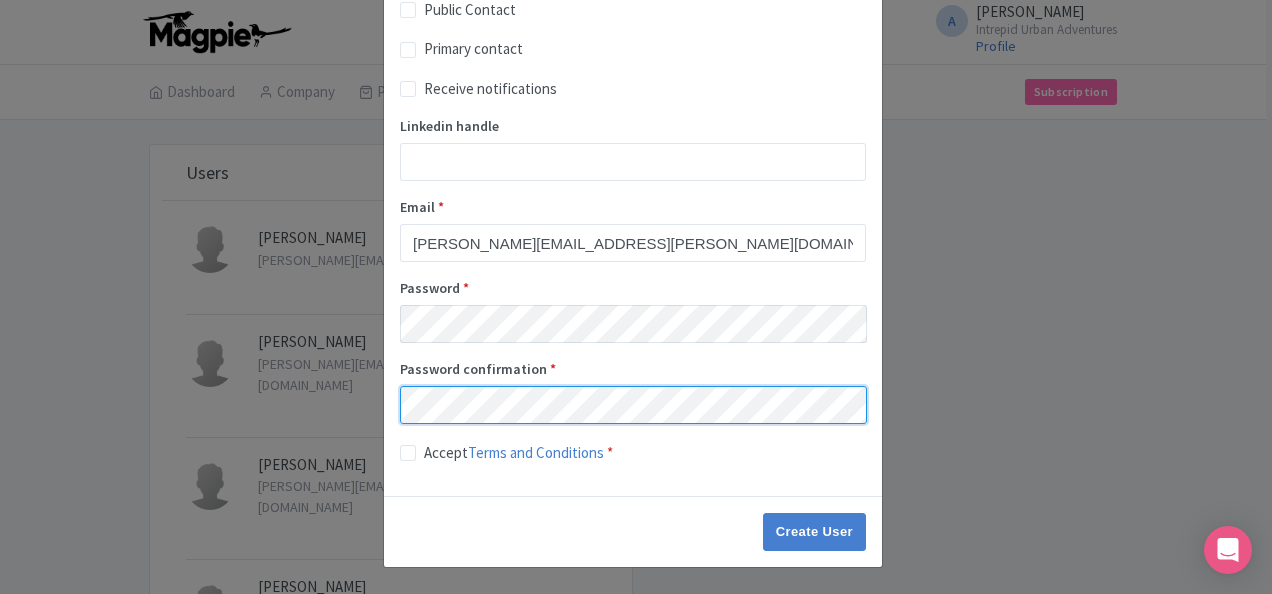 click on "Create New User
First name Teresa
Last name Navarro
Title Ops
Billing Contact
Public Contact
Primary contact
Receive notifications
Linkedin handle
Email   * teresa.navarro@intrepidtravel.com
Password   *
Password confirmation   *
Accept  Terms and Conditions   *
Create User" at bounding box center [636, 297] 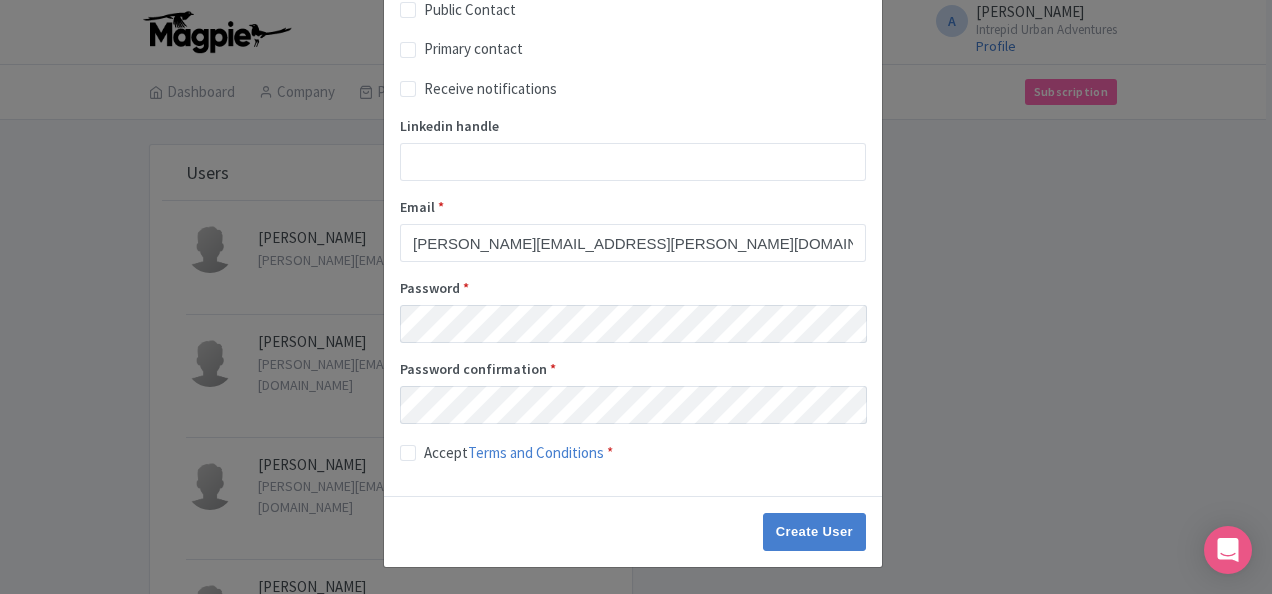 click on "Accept  Terms and Conditions   *" at bounding box center [518, 453] 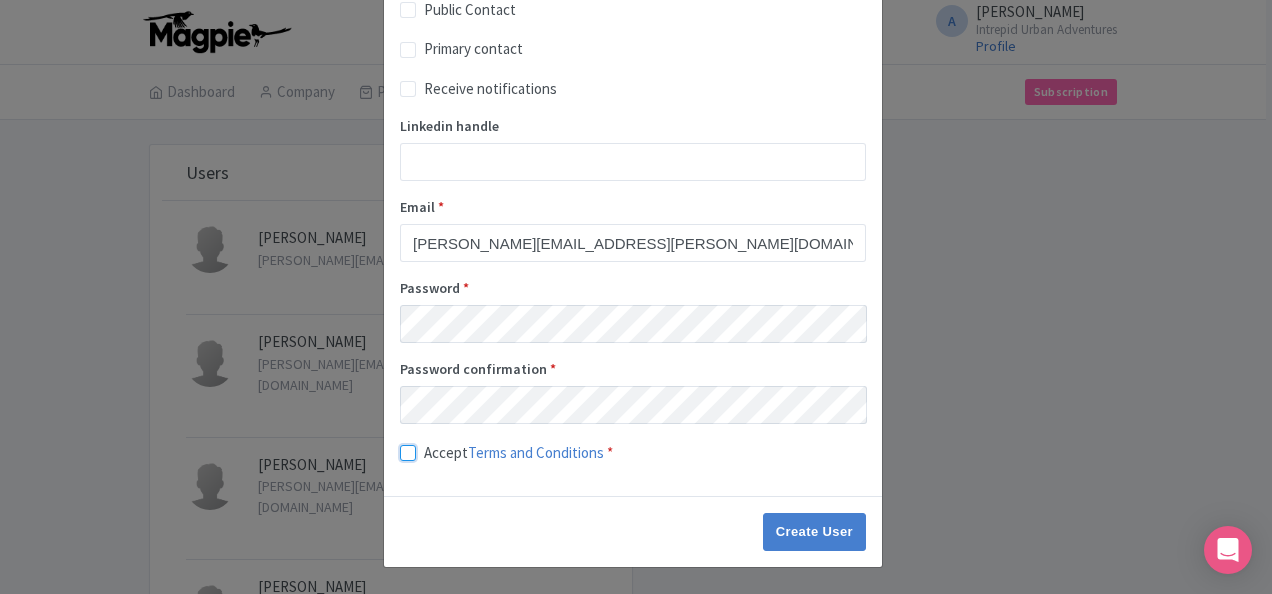 click on "Accept  Terms and Conditions   *" at bounding box center (430, 446) 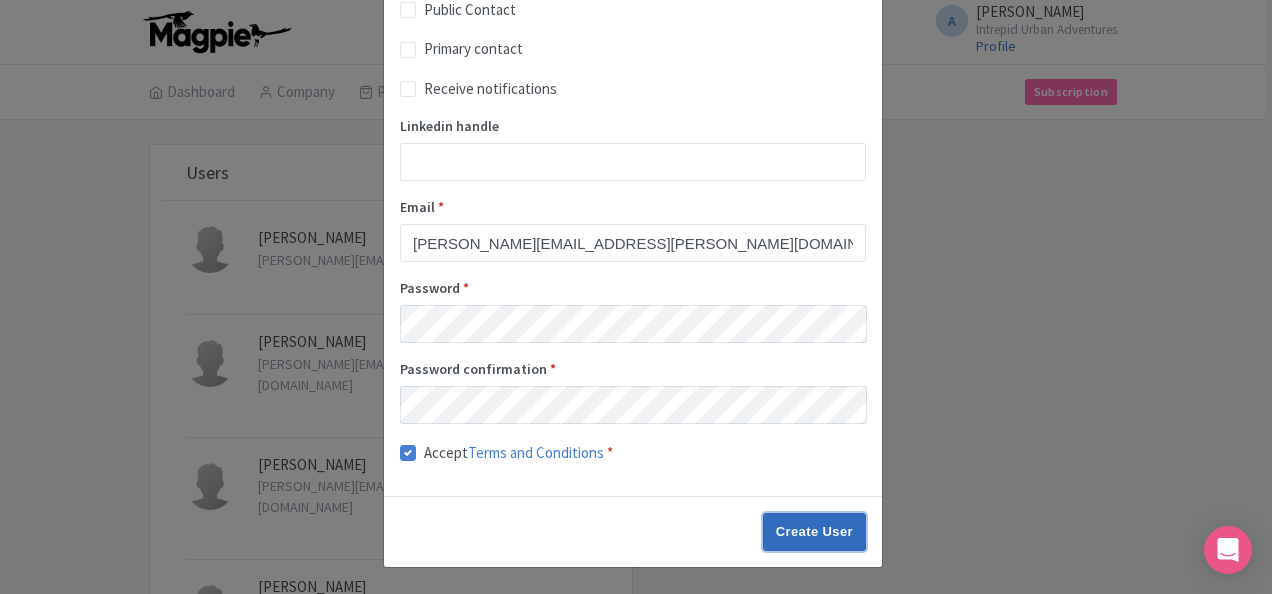 click on "Create User" at bounding box center [814, 532] 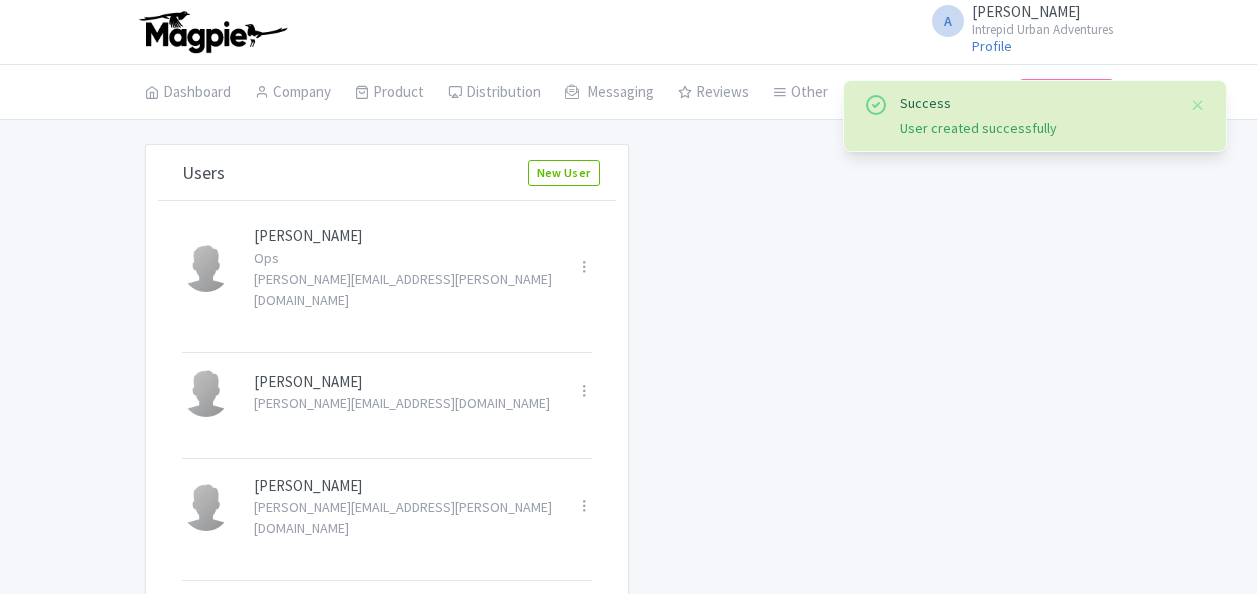 scroll, scrollTop: 0, scrollLeft: 0, axis: both 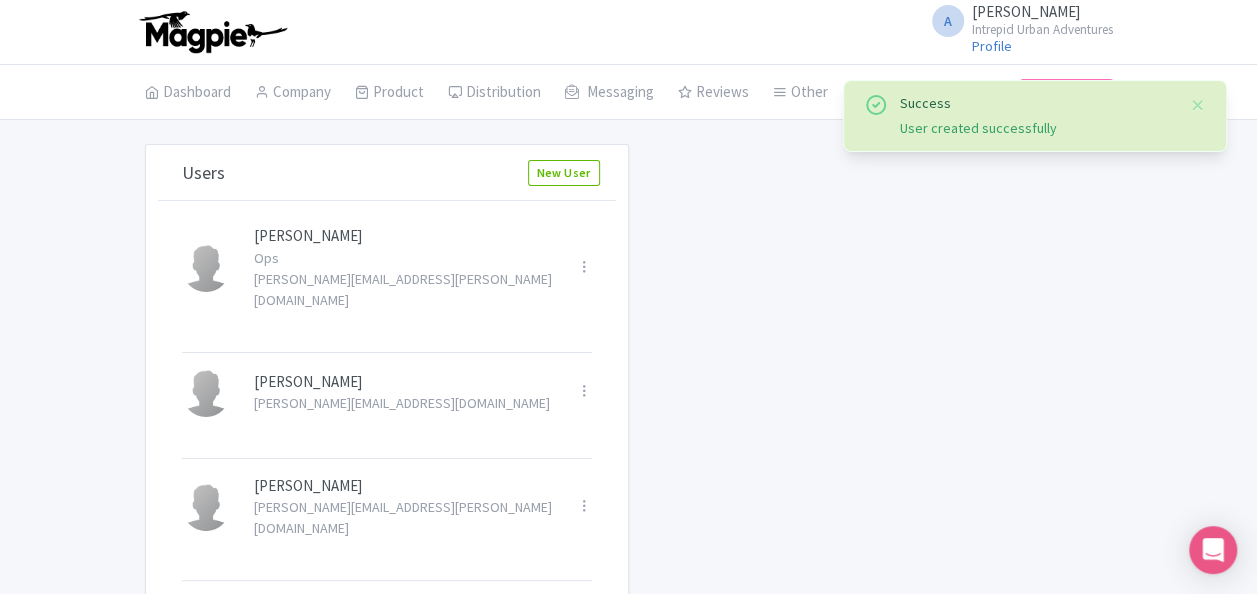 click on "Success
User created successfully
Users
New User
Teresa Navarro
Ops
teresa.navarro@intrepidtravel.com
Edit
Delete
Sonia Sancho
sonia.sancho@intrepidtravel.com
Edit
Delete
Jasson Atilano
jasson.atilano@intrepidtravel.com
Edit
Delete
Hugo Zuniga
hugo.zuniga@intrepidtravel.com
Edit
Delete
Karin Faass
karin.faass@intrepidtravel.com
Edit
Delete
Irania Amador
irania.amador@intrepidtravel.com
Edit
Delete
Sachin Bhargava
Sachin.Bhargava@intrepidtravel.com
Edit
Delete
Mridula Jamwal
Mridula.Jamwal@intrepidtravel.com
Edit
Delete
Robin Singh
Edit" at bounding box center [629, 2299] 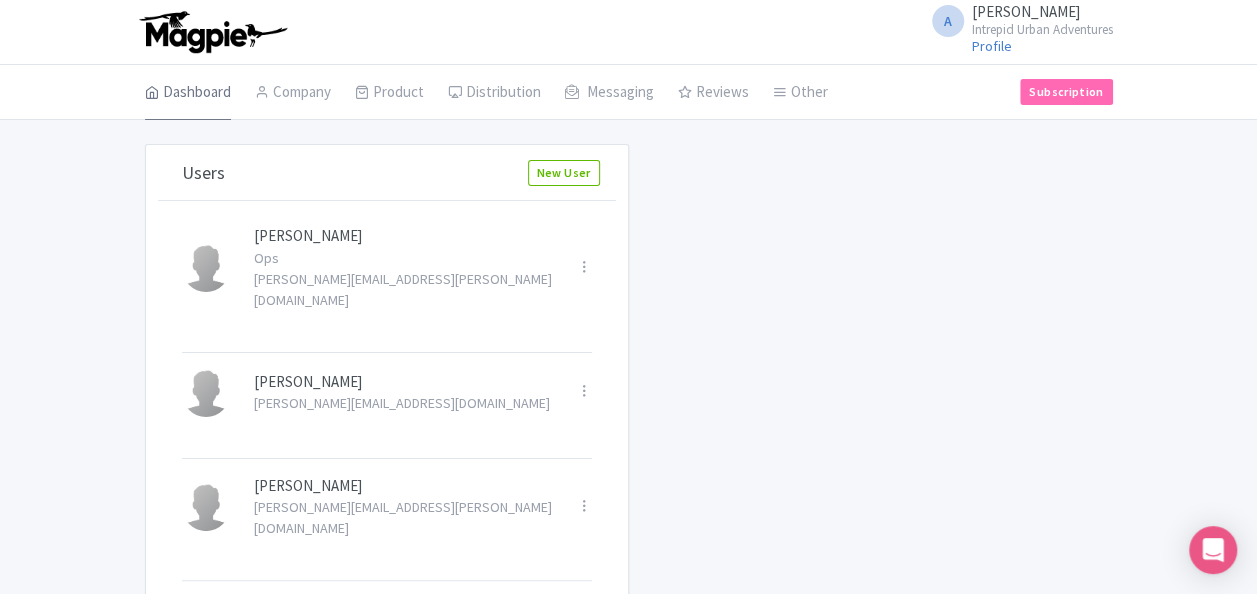 click on "Dashboard" at bounding box center (188, 93) 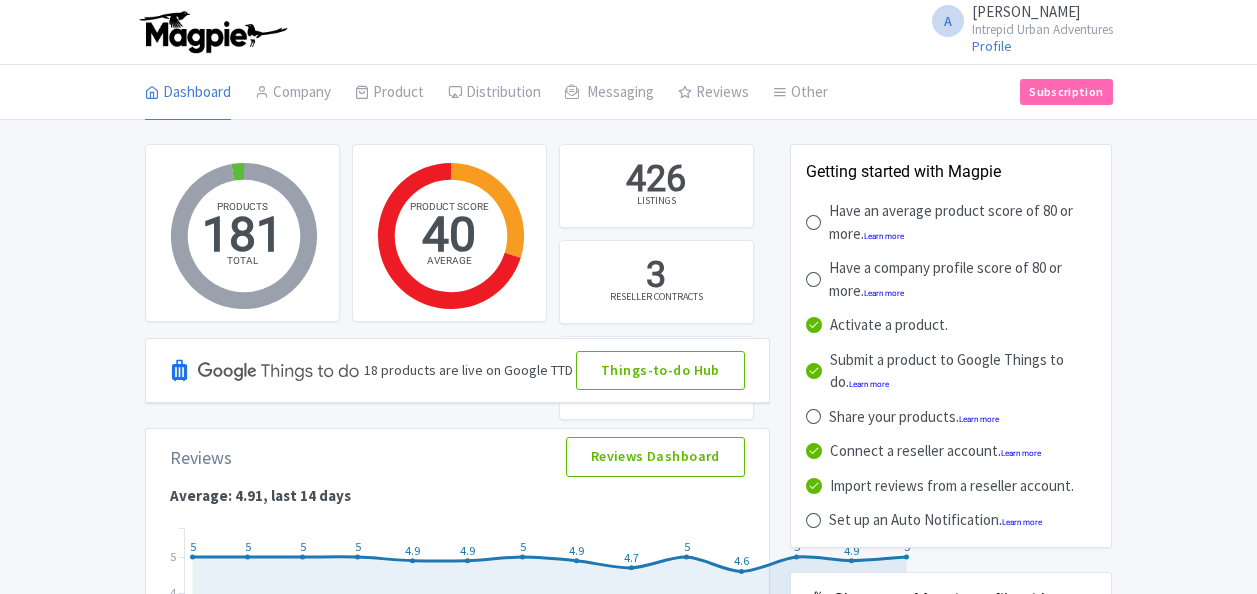 scroll, scrollTop: 0, scrollLeft: 0, axis: both 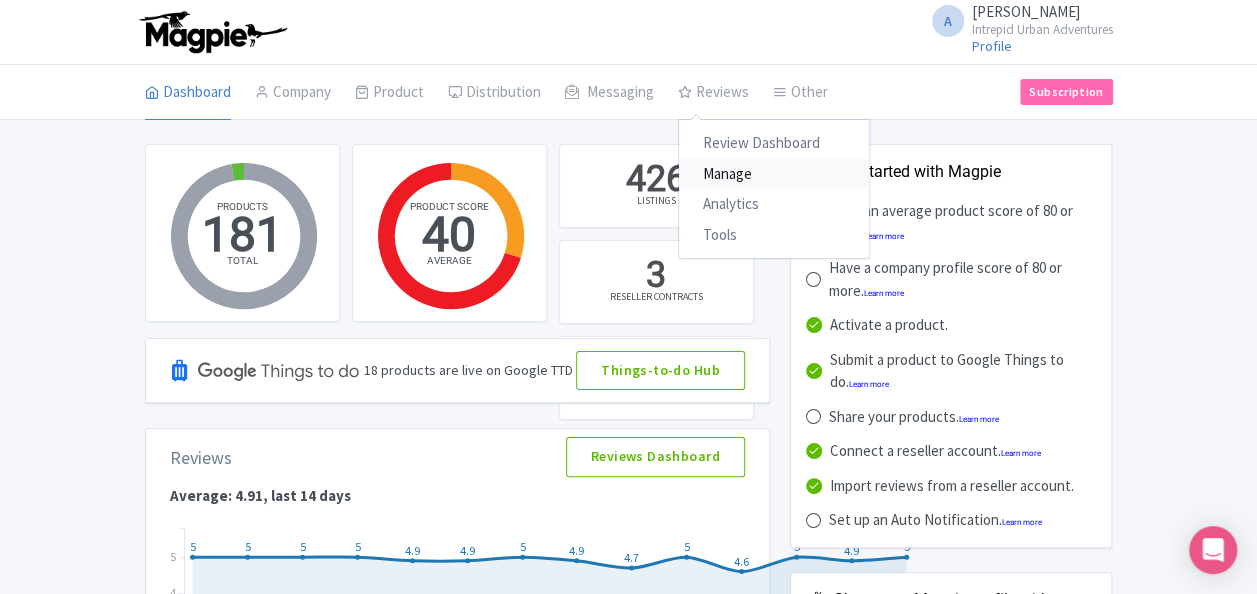 click on "Manage" at bounding box center [774, 174] 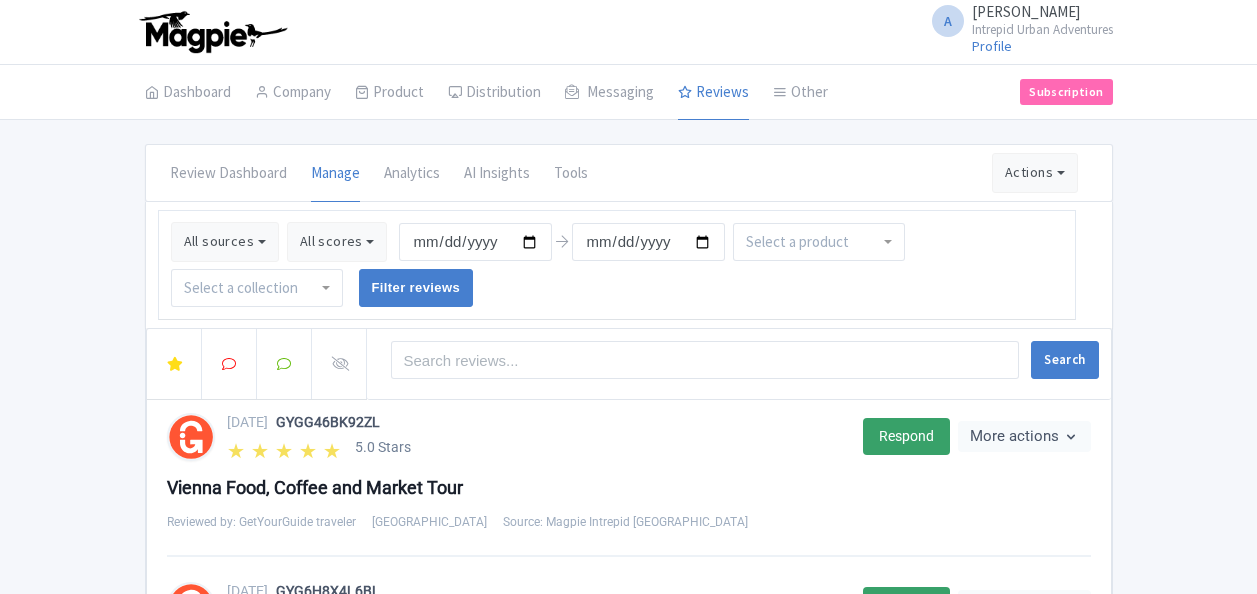 scroll, scrollTop: 0, scrollLeft: 0, axis: both 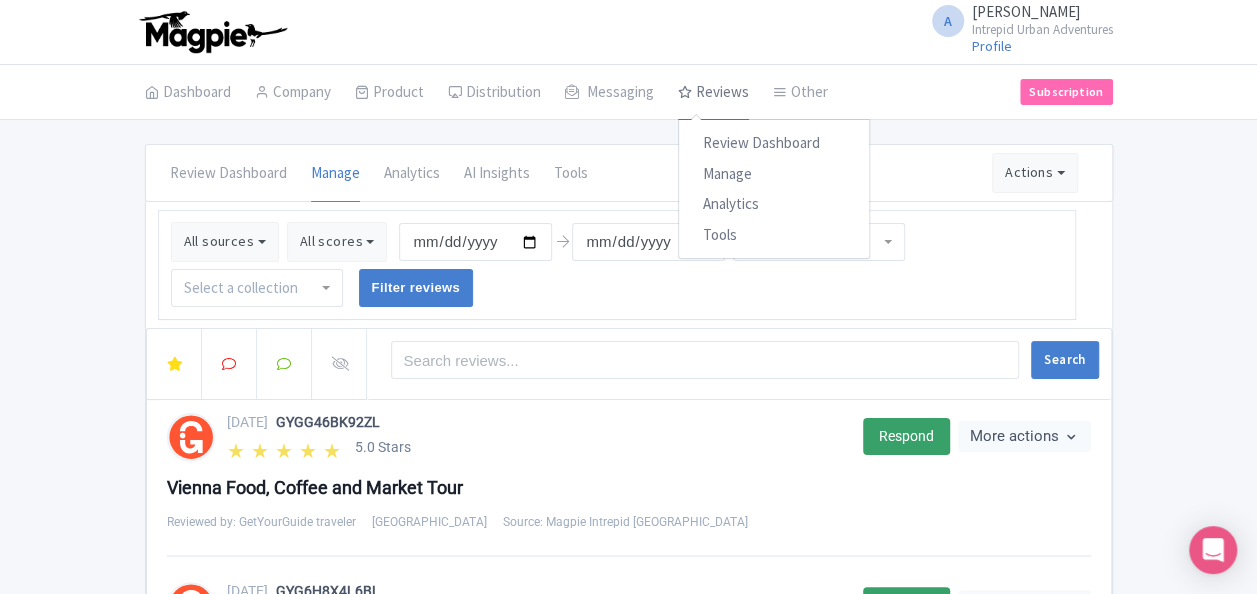click on "Reviews" at bounding box center (713, 93) 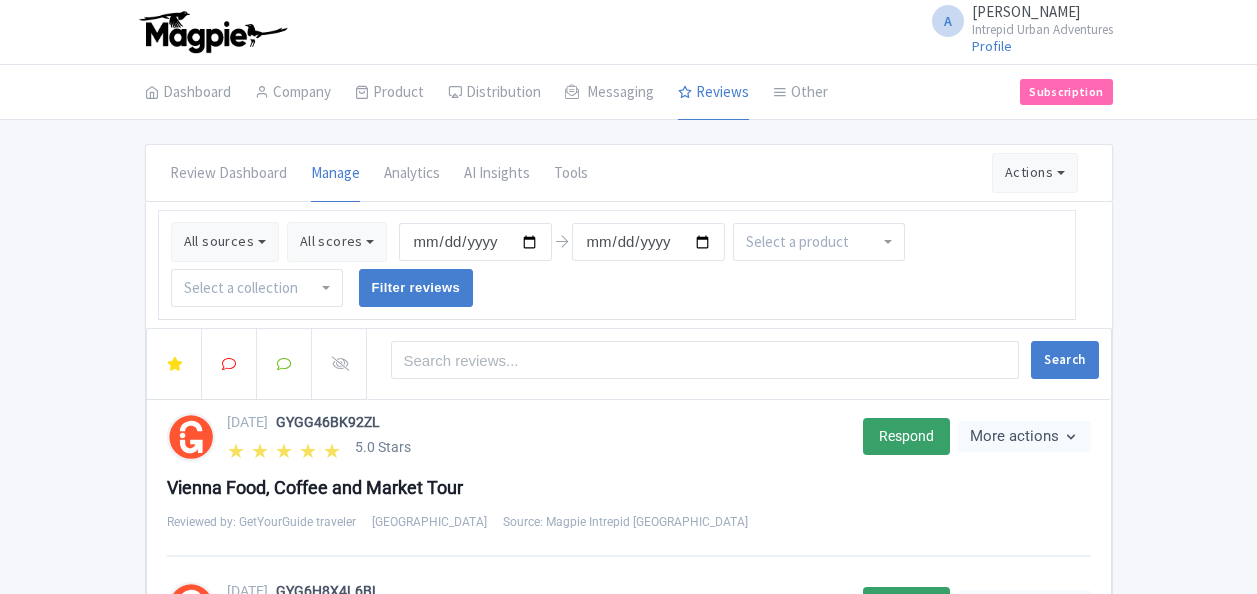 scroll, scrollTop: 0, scrollLeft: 0, axis: both 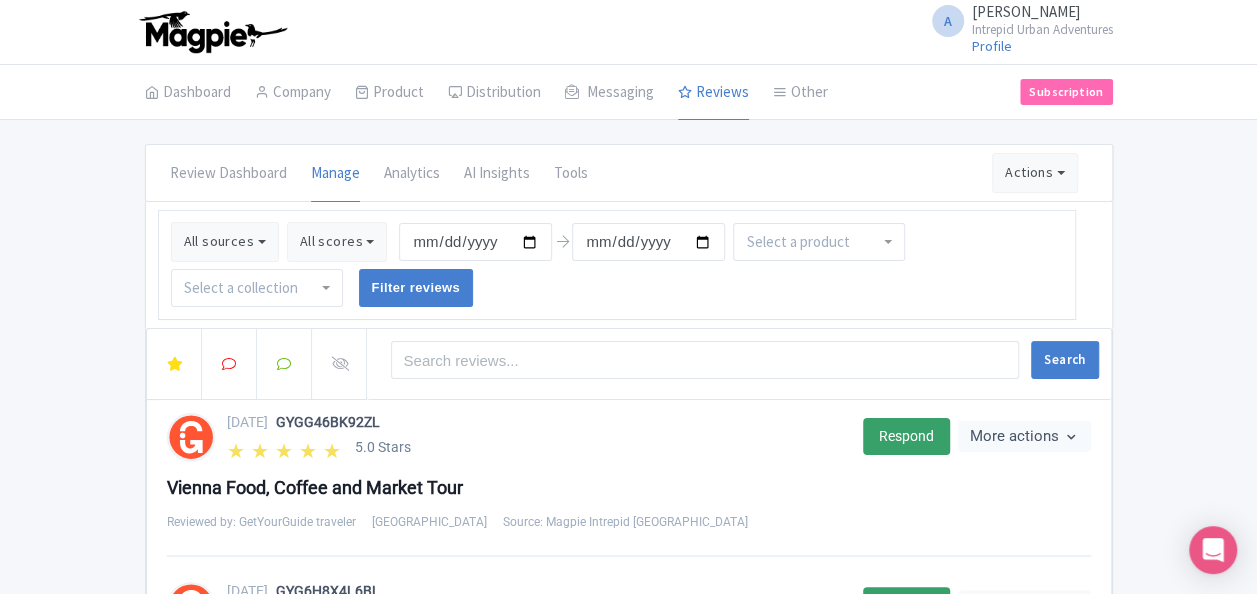 click at bounding box center (243, 288) 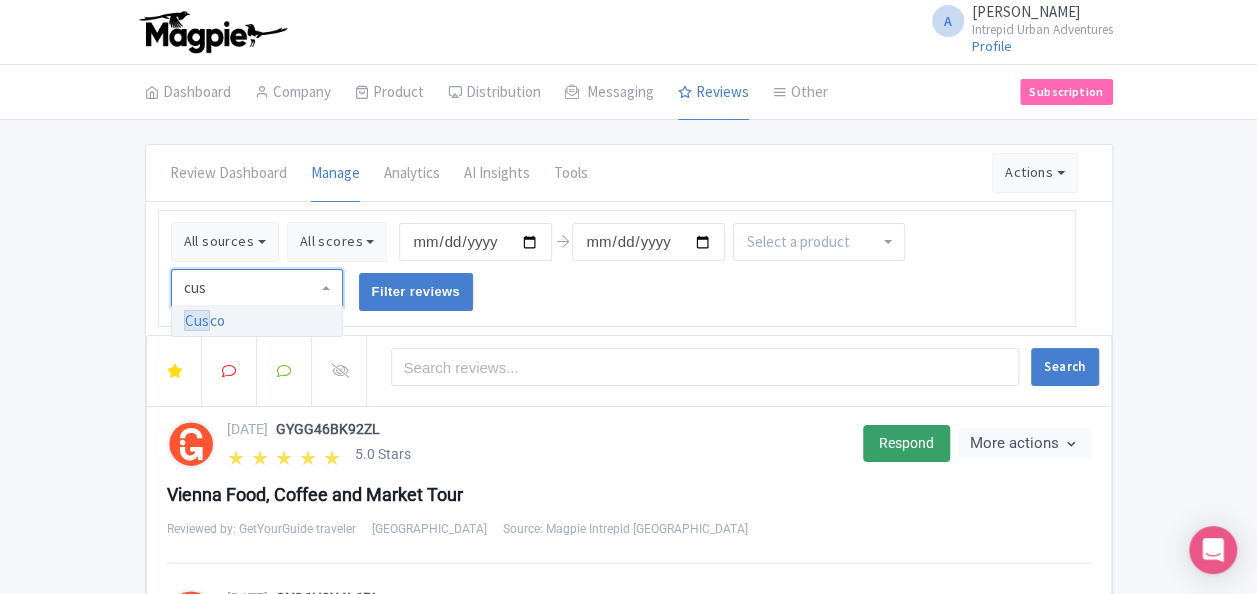 type on "cus" 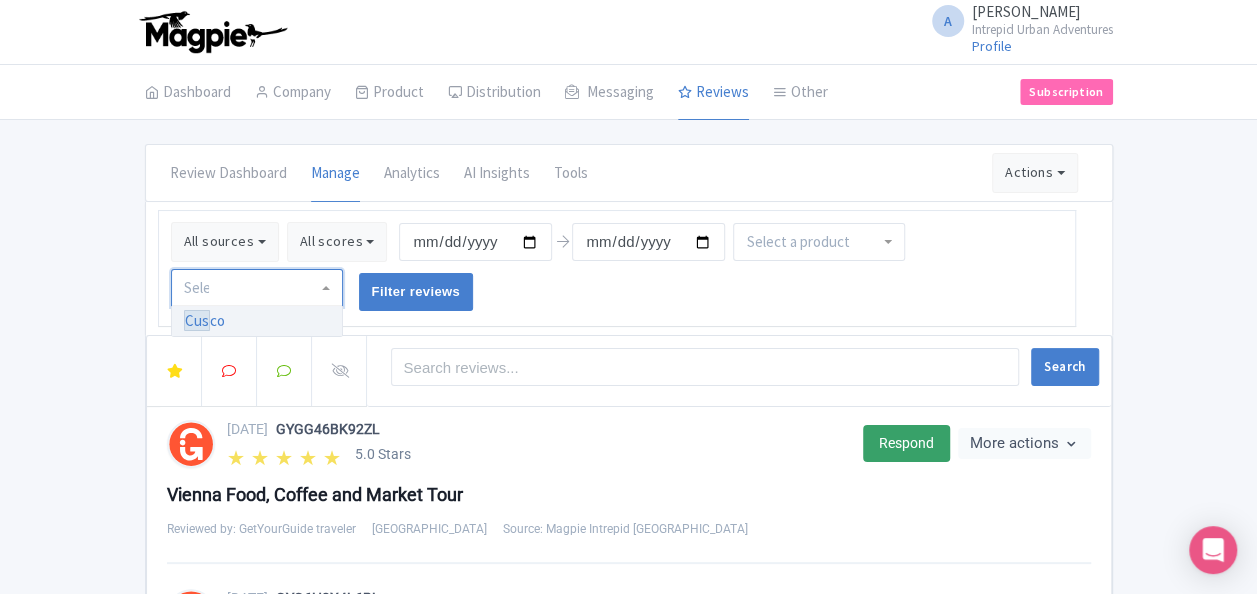 click on "All sources
Select all
Deselect all
Select all
Deselect all
Urban Adventures - AUD
Select all
Deselect all
Intrepid Urban Adventures - [GEOGRAPHIC_DATA]
Intrepid Urban Adventures - [GEOGRAPHIC_DATA]
[GEOGRAPHIC_DATA] - 5207
Intrepid Urban Adventures - [GEOGRAPHIC_DATA]
Intrepid Urban Adventures - [GEOGRAPHIC_DATA]
Intrepid Urban Adventures - [GEOGRAPHIC_DATA]
Intrepid Urban Adventures - [GEOGRAPHIC_DATA]
Intrepid Urban Adventures - [GEOGRAPHIC_DATA]
Intrepid Urban Adventures - [GEOGRAPHIC_DATA]
Intrepid Urban Adventures - [GEOGRAPHIC_DATA]
Intrepid Urban Adventures - [GEOGRAPHIC_DATA]
Intrepid Urban Adventures - [GEOGRAPHIC_DATA]
Intrepid Urban Adventures - [GEOGRAPHIC_DATA]
Intrepid Urban Adventures - [GEOGRAPHIC_DATA]
Intrepid Urban Adventures - [GEOGRAPHIC_DATA]
Intrepid Urban Adventures - [GEOGRAPHIC_DATA]
Intrepid Urban Adventures - [PERSON_NAME]" at bounding box center (617, 268) 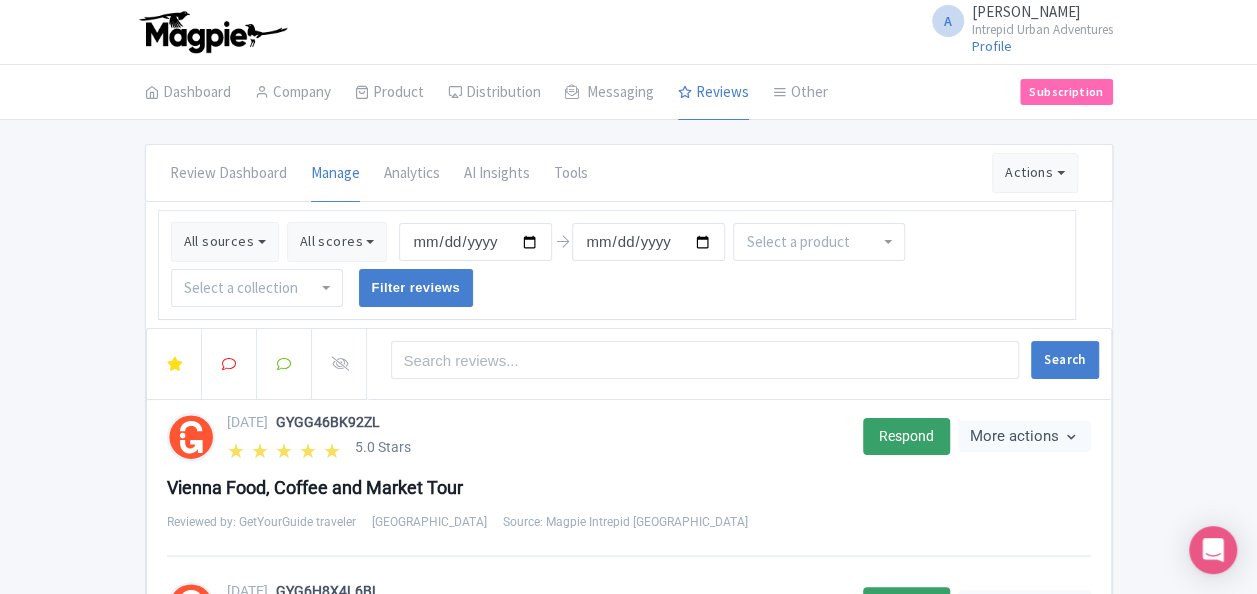 click at bounding box center [243, 288] 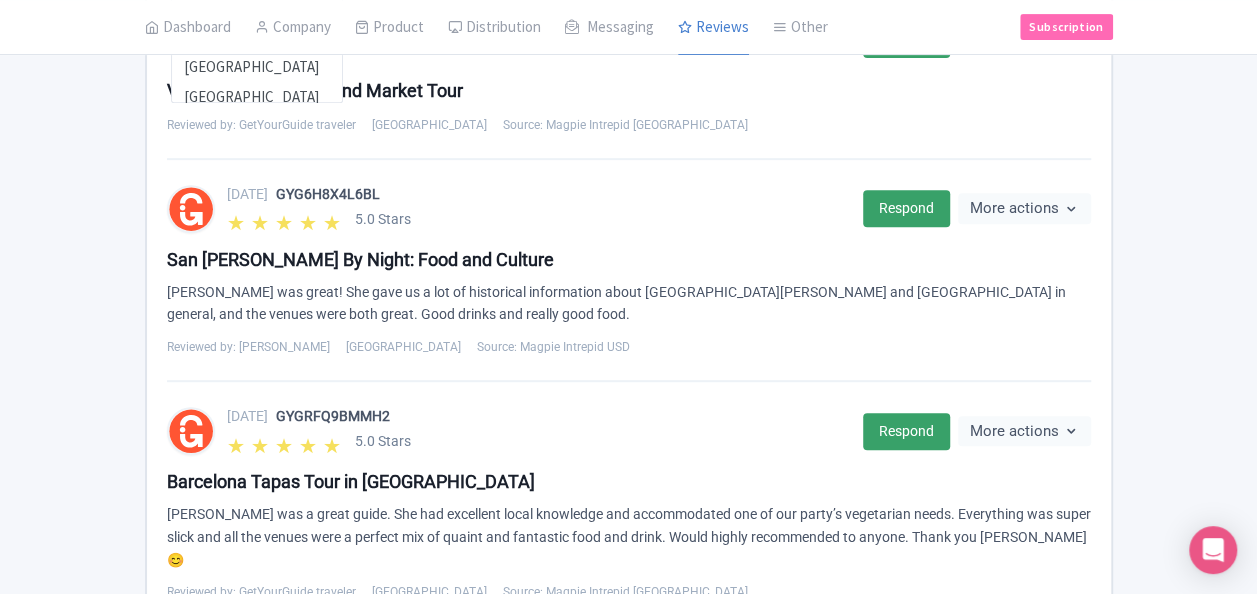 scroll, scrollTop: 100, scrollLeft: 0, axis: vertical 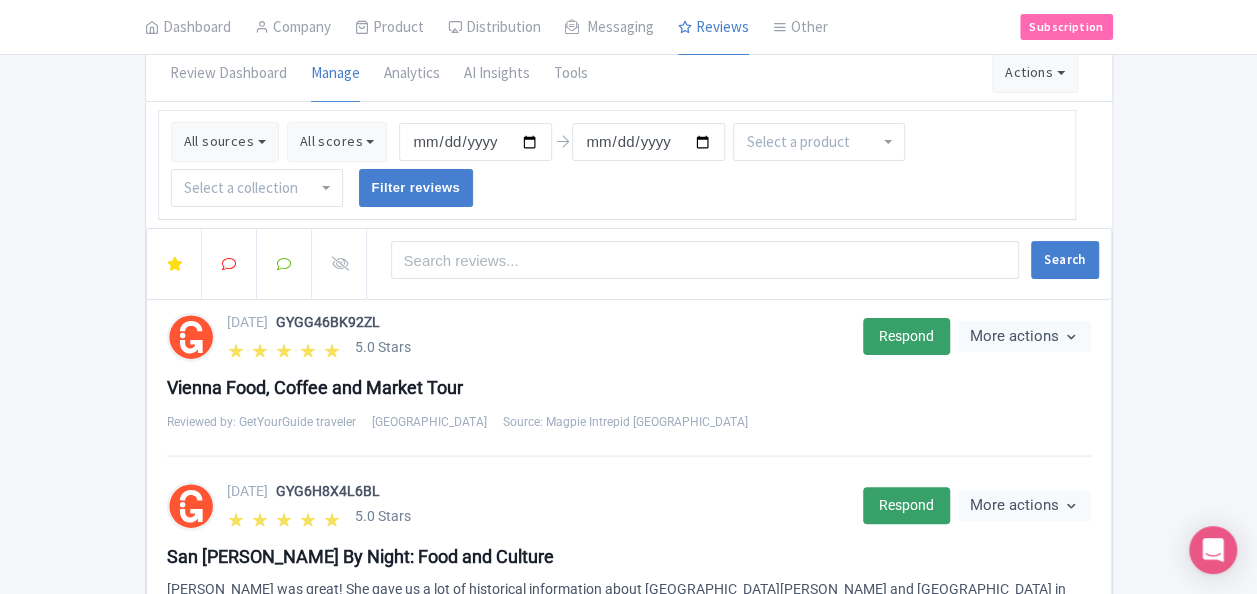 click on "All sources
Select all
Deselect all
Select all
Deselect all
Urban Adventures - AUD
Select all
Deselect all
Intrepid Urban Adventures - [GEOGRAPHIC_DATA]
Intrepid Urban Adventures - [GEOGRAPHIC_DATA]
[GEOGRAPHIC_DATA] - 5207
Intrepid Urban Adventures - [GEOGRAPHIC_DATA]
Intrepid Urban Adventures - [GEOGRAPHIC_DATA]
Intrepid Urban Adventures - [GEOGRAPHIC_DATA]
Intrepid Urban Adventures - [GEOGRAPHIC_DATA]
Intrepid Urban Adventures - [GEOGRAPHIC_DATA]
Intrepid Urban Adventures - [GEOGRAPHIC_DATA]
Intrepid Urban Adventures - [GEOGRAPHIC_DATA]
Intrepid Urban Adventures - [GEOGRAPHIC_DATA]
Intrepid Urban Adventures - [GEOGRAPHIC_DATA]
Intrepid Urban Adventures - [GEOGRAPHIC_DATA]
Intrepid Urban Adventures - [GEOGRAPHIC_DATA]
Intrepid Urban Adventures - [GEOGRAPHIC_DATA]
Intrepid Urban Adventures - [GEOGRAPHIC_DATA]
Intrepid Urban Adventures - [PERSON_NAME]" at bounding box center [617, 165] 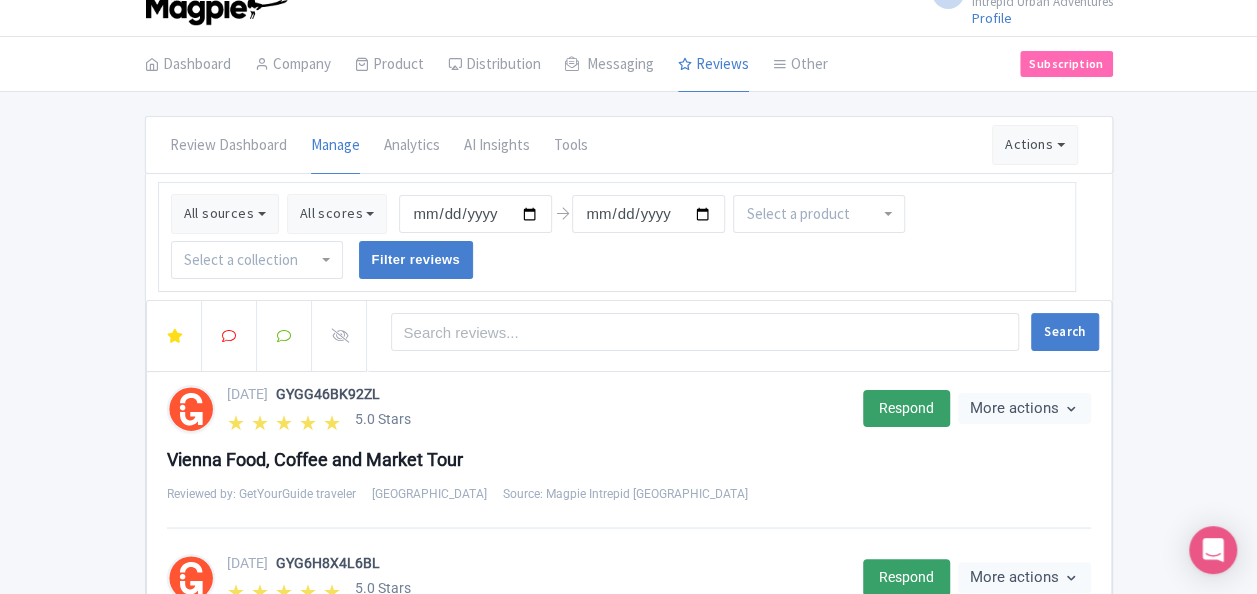 scroll, scrollTop: 0, scrollLeft: 0, axis: both 